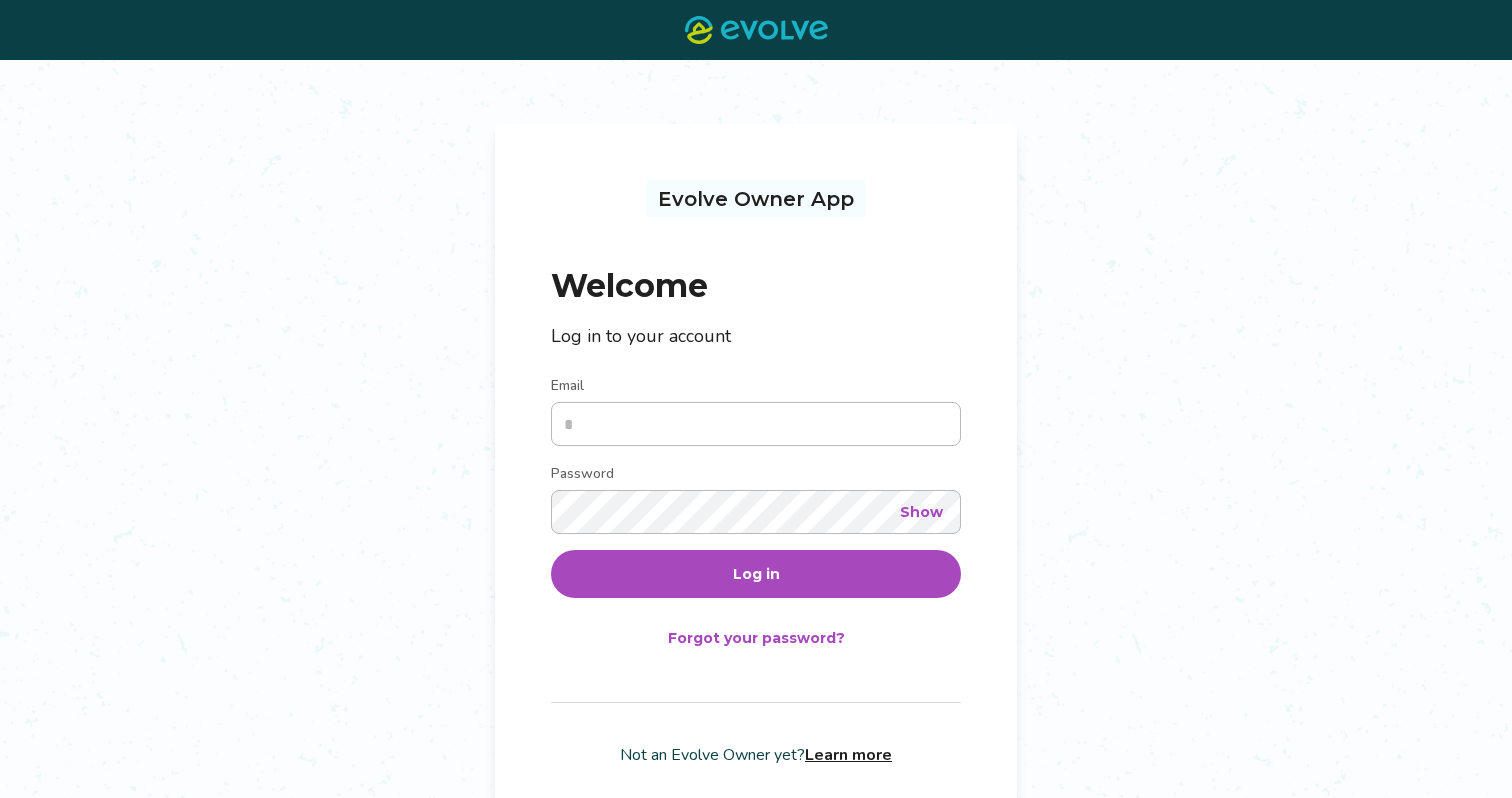 scroll, scrollTop: 0, scrollLeft: 0, axis: both 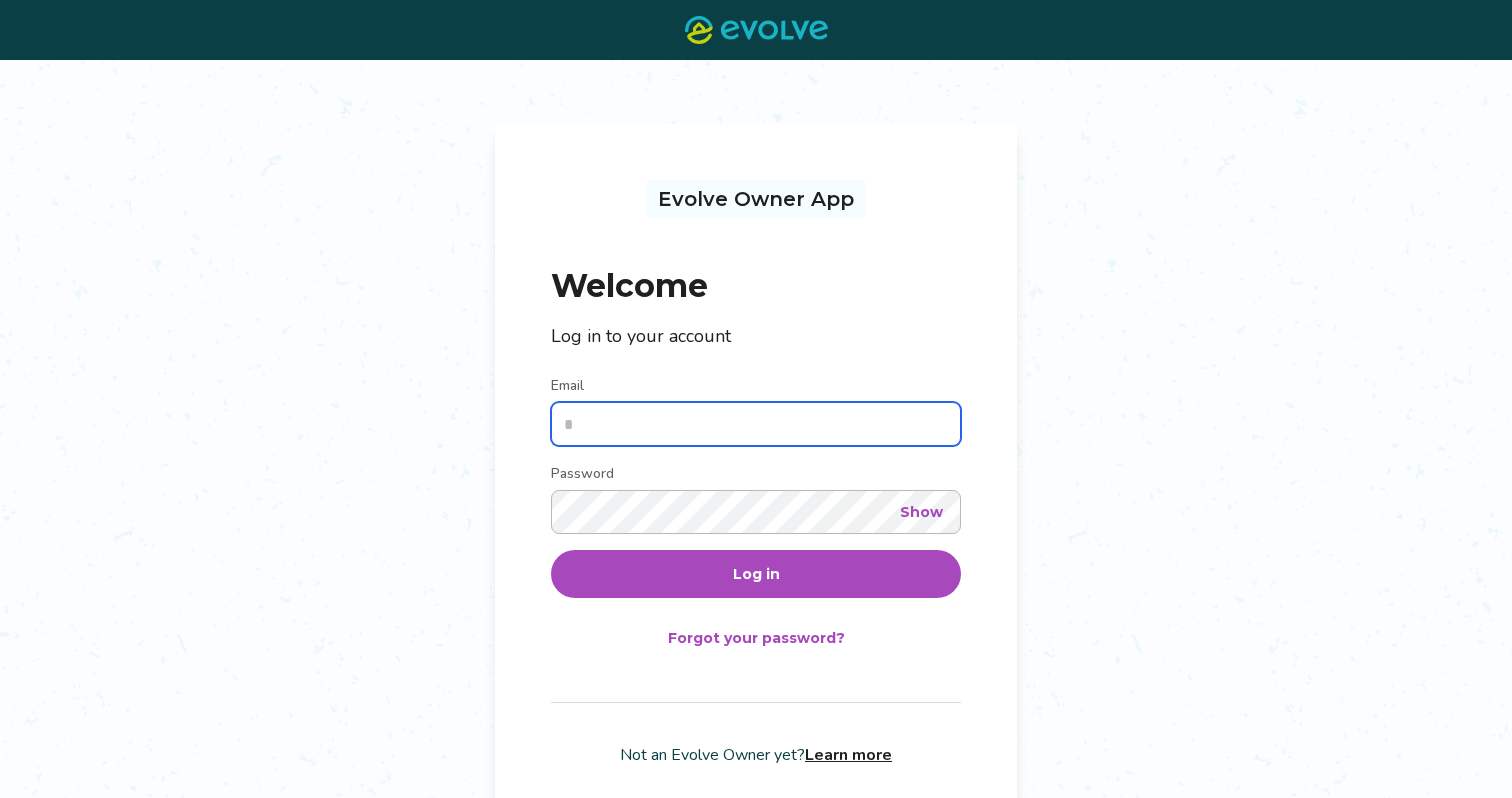 type on "**********" 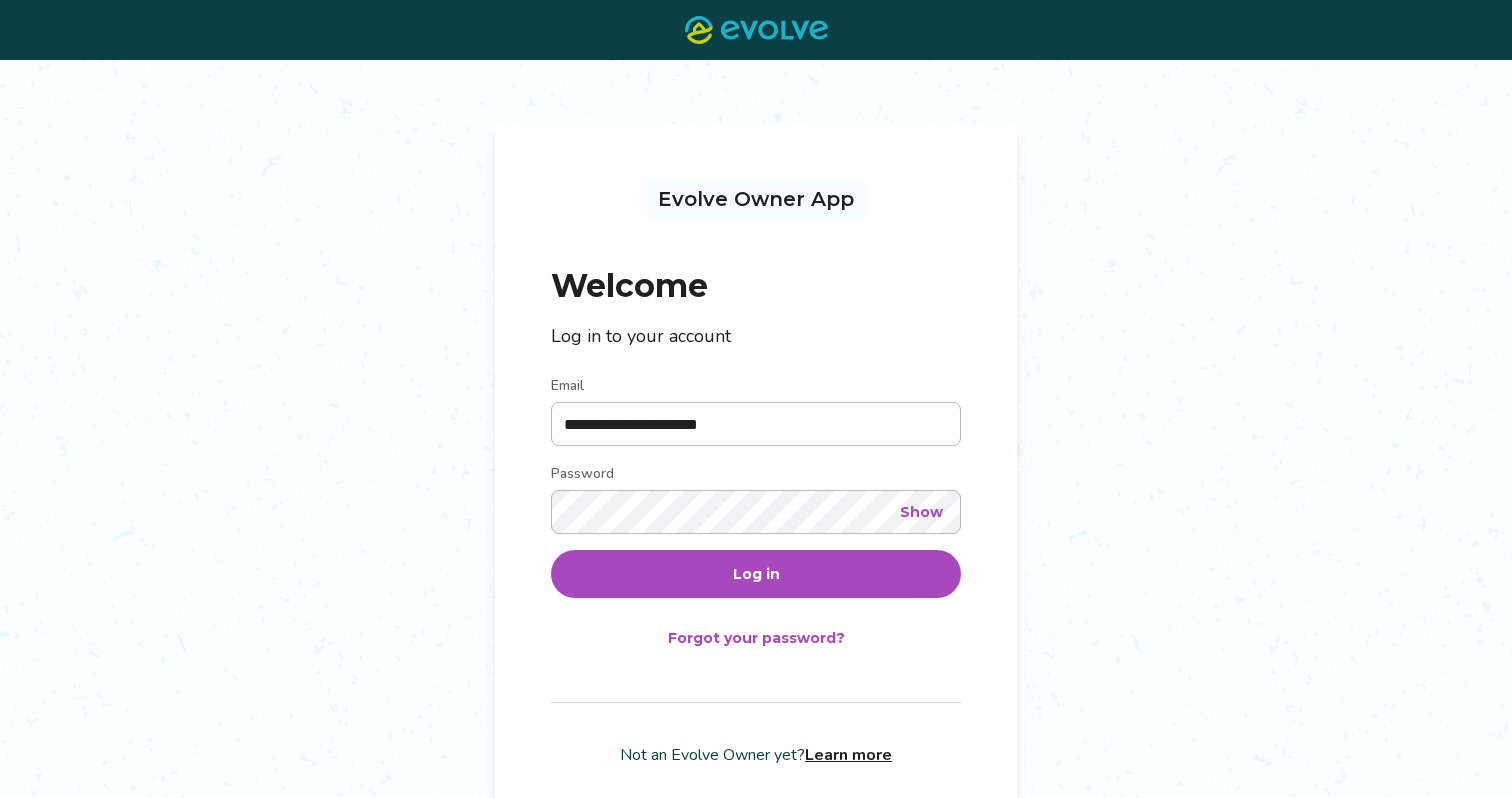 click on "Log in" at bounding box center (756, 574) 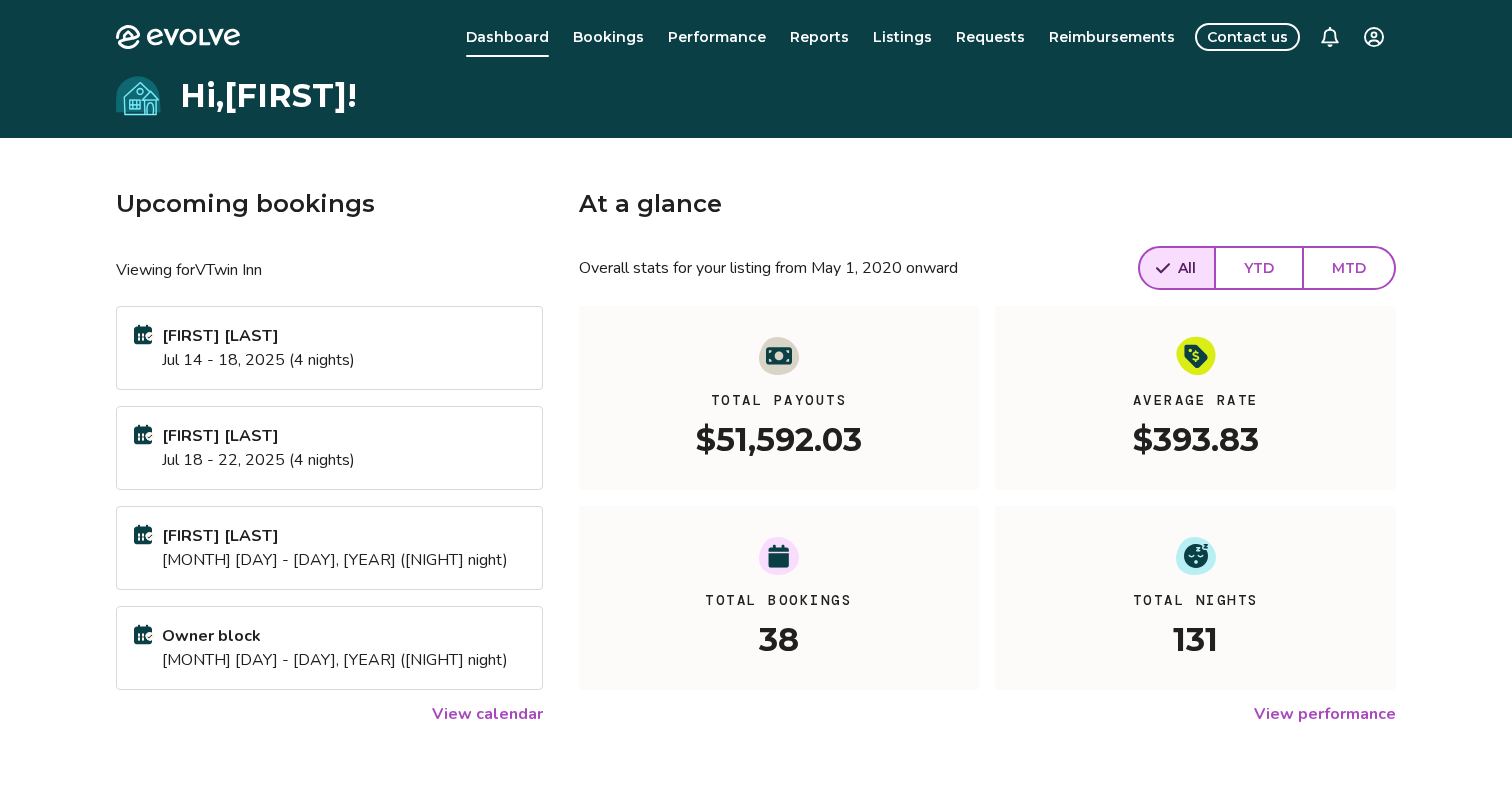 click 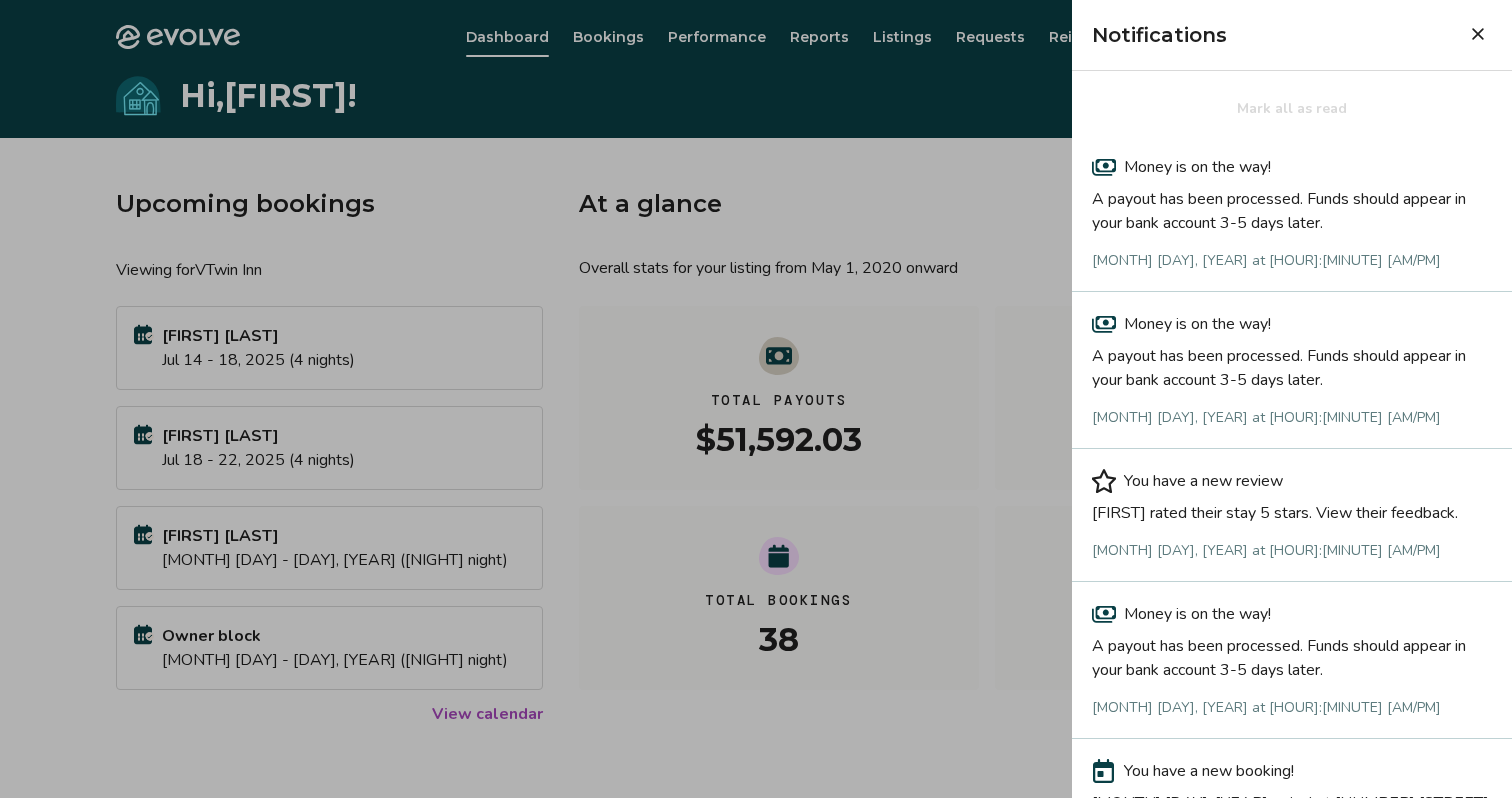 click at bounding box center (1478, 34) 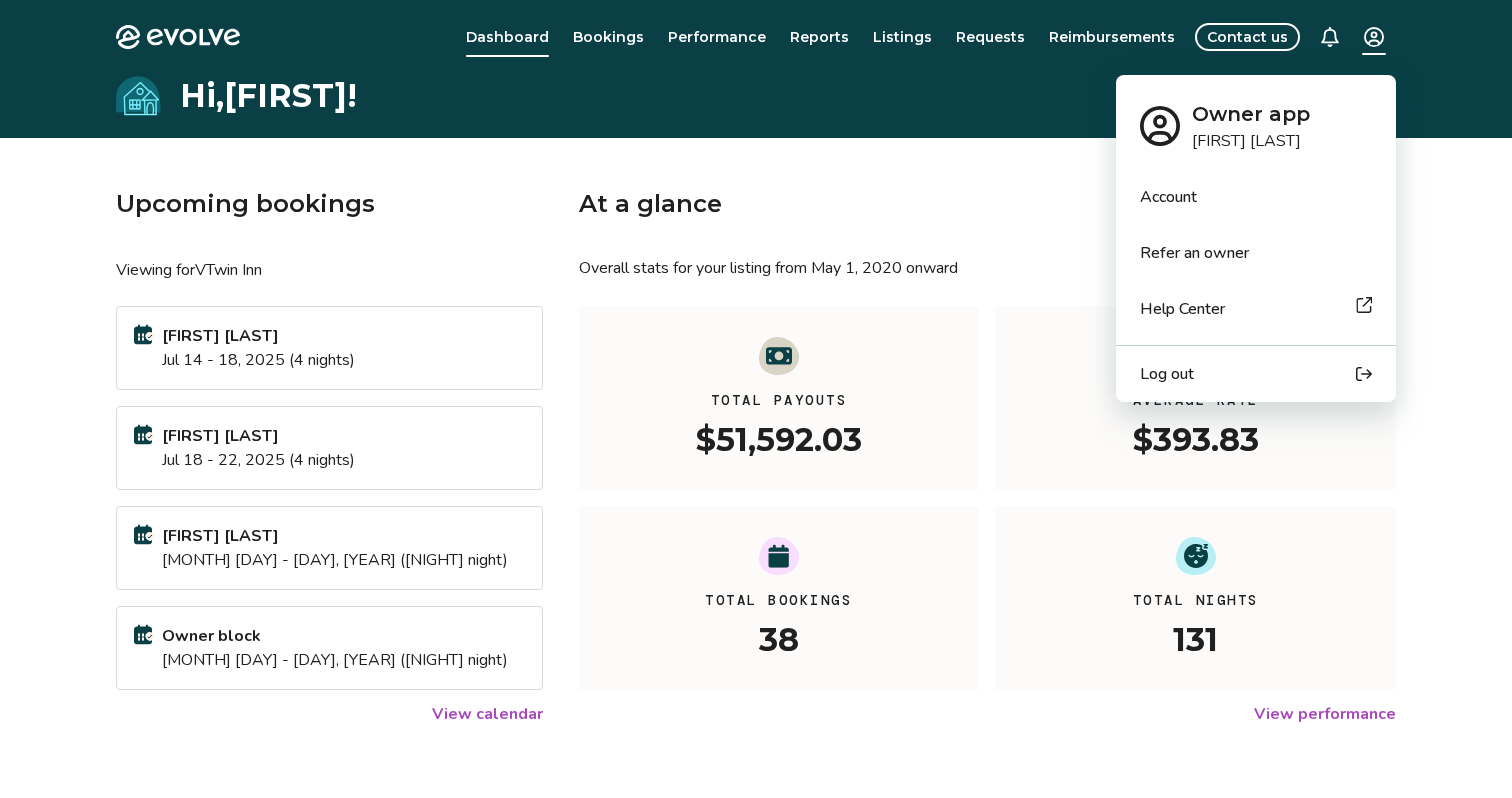 click on "Evolve Dashboard Bookings Performance Reports Listings Requests Reimbursements Contact us Hi,  [FIRST] ! Upcoming bookings Viewing for  VTwin Inn [FIRST] [LAST] [MONTH] [DAY] - [DAY], [YEAR] ([NIGHTS] nights) [FIRST] [LAST] [MONTH] [DAY] - [DAY], [YEAR] ([NIGHTS] nights) [FIRST] [LAST] [MONTH] [DAY] - [DAY], [YEAR] ([NIGHT] night) Owner block [MONTH] [DAY] - [DAY], [YEAR] ([NIGHT] night) View calendar At a glance Overall stats for your listing from [MONTH] [DAY], [YEAR] onward All YTD MTD Total Payouts [CURRENCY][AMOUNT] Average Rate [CURRENCY][AMOUNT] Total Bookings 38 Total Nights 131 View performance Looking for the booking site links to your listing?  You can find these under  the  Listings  overview © 2013-Present Evolve Vacation Rental Network Privacy Policy | Terms of Service
Owner app [FIRST]   [LAST] Account Refer an owner Help Center Log out" at bounding box center (756, 517) 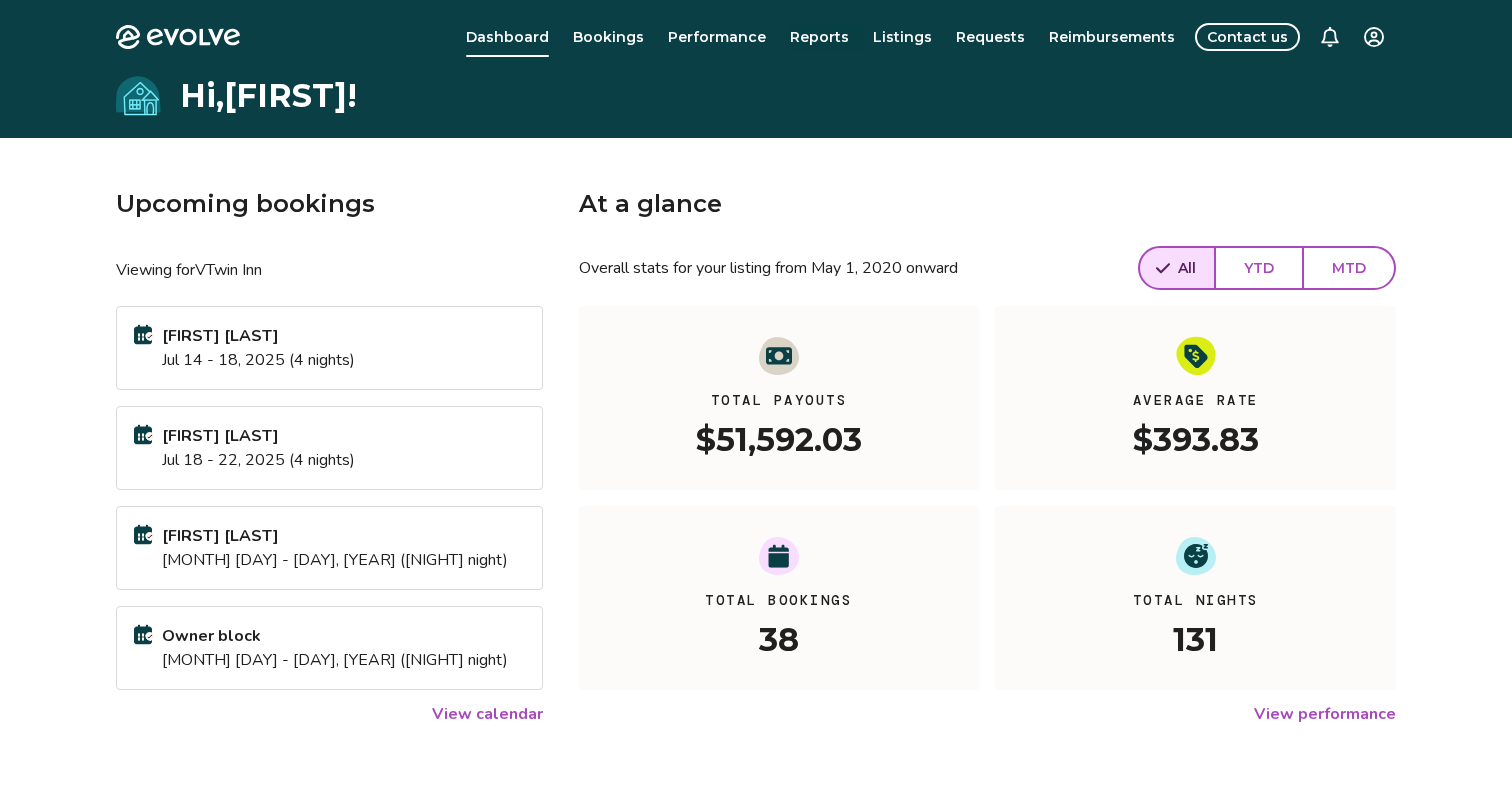 click on "Reports" at bounding box center [819, 37] 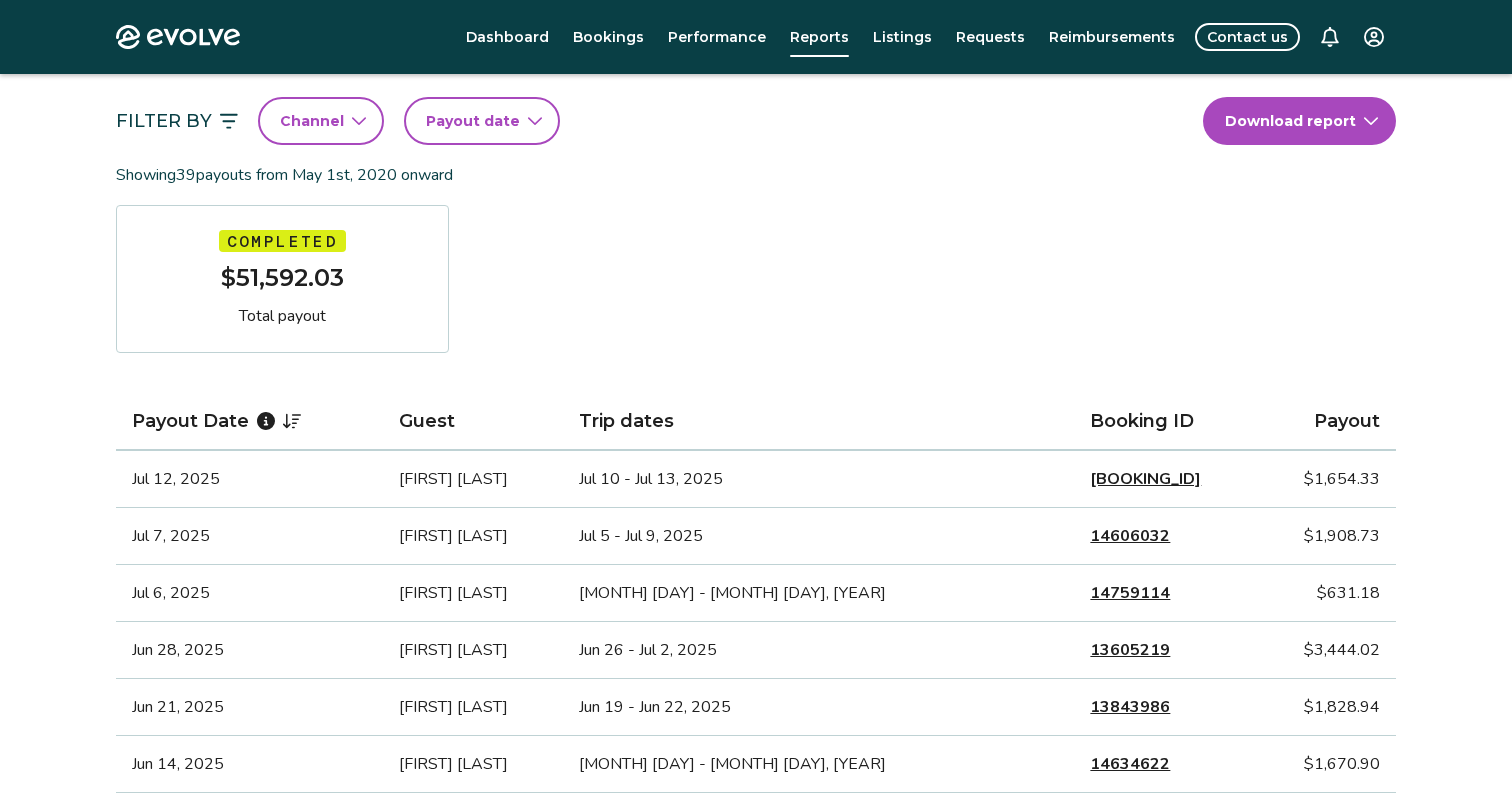 scroll, scrollTop: 194, scrollLeft: 0, axis: vertical 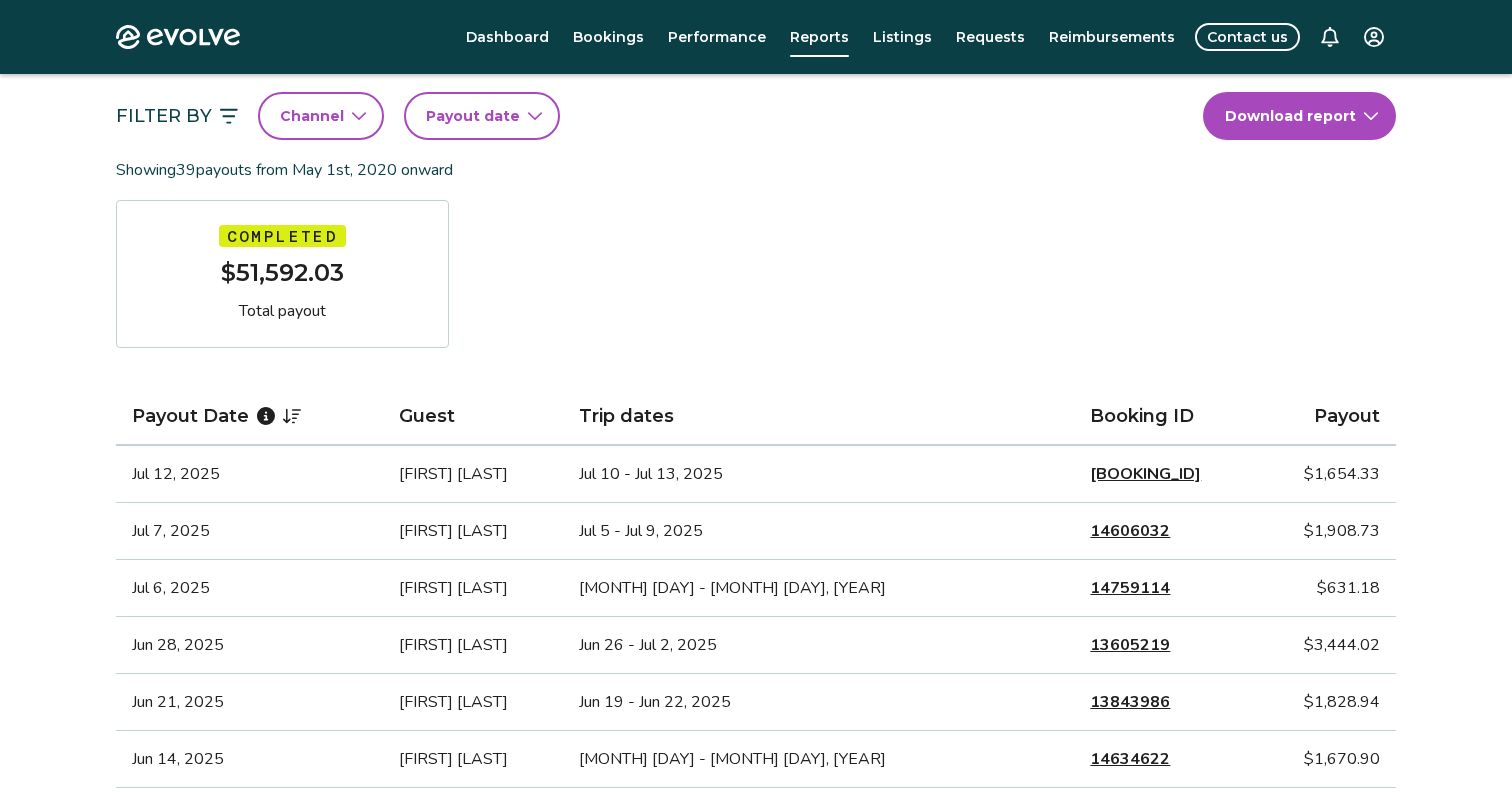 click on "14606032" at bounding box center (1130, 531) 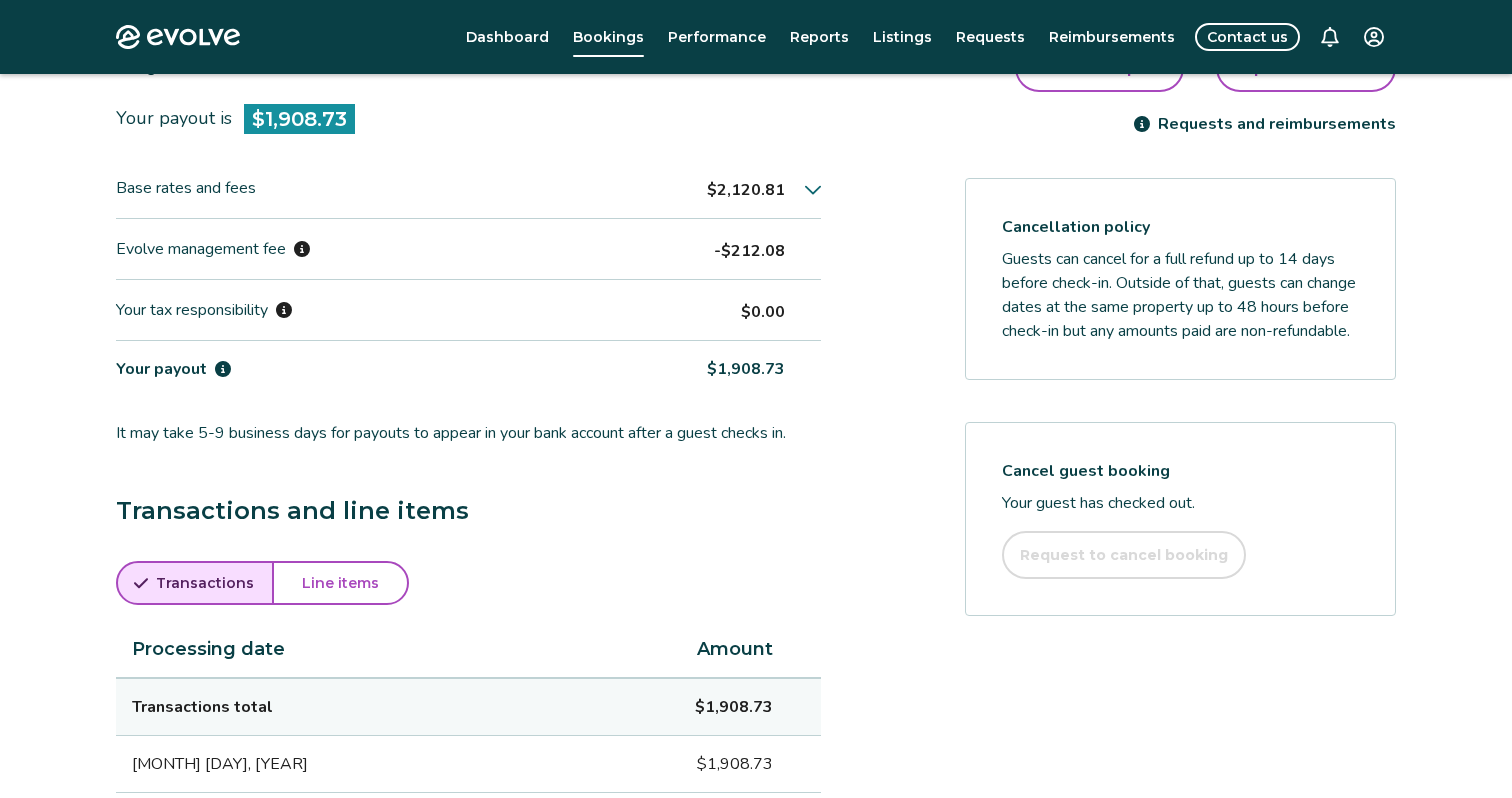scroll, scrollTop: 638, scrollLeft: 0, axis: vertical 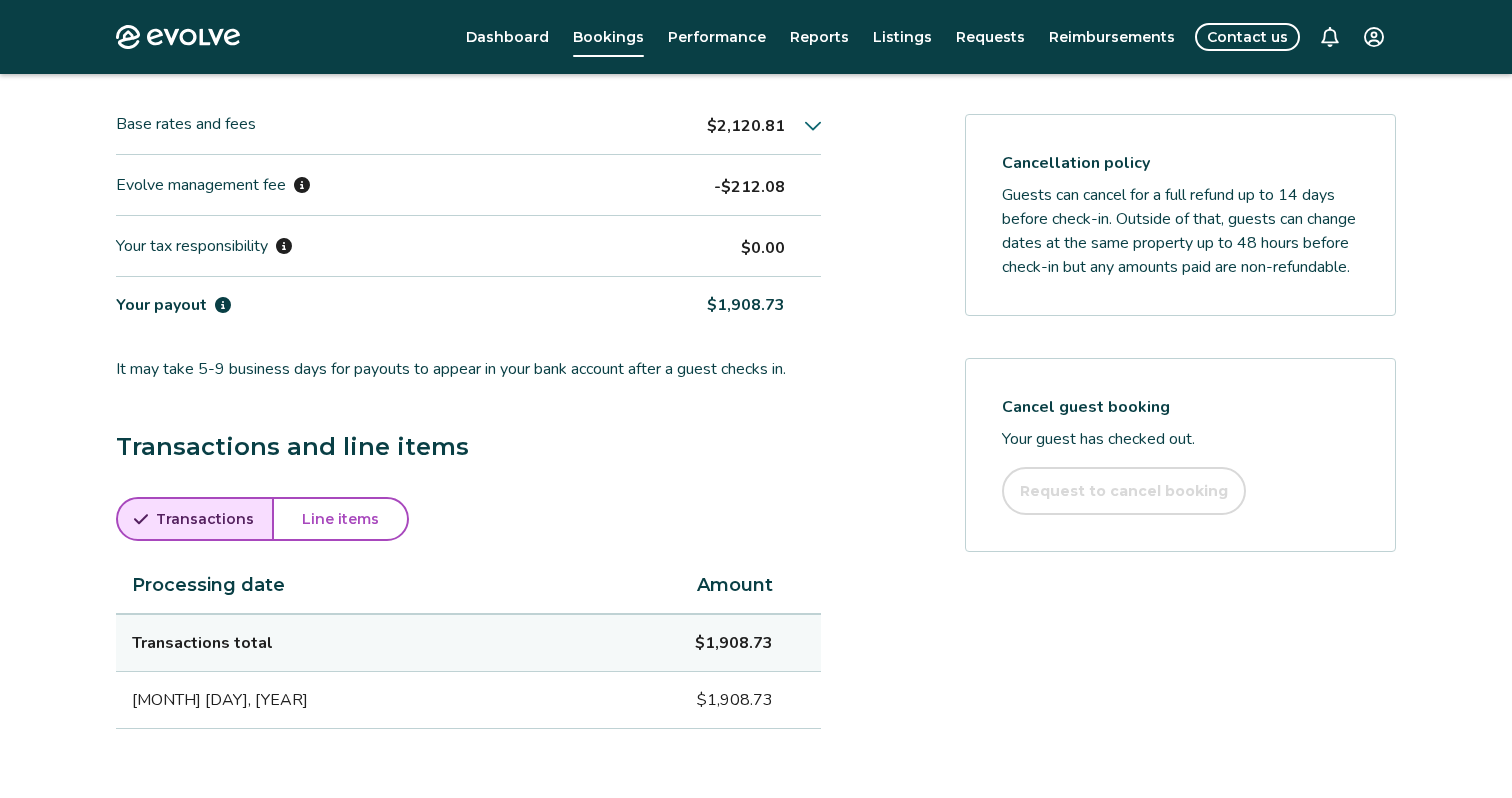 click on "Transactions Line items Processing date Amount Transactions total [CURRENCY][AMOUNT] [MONTH] [DAY], [YEAR] [CURRENCY][AMOUNT]" at bounding box center [468, 613] 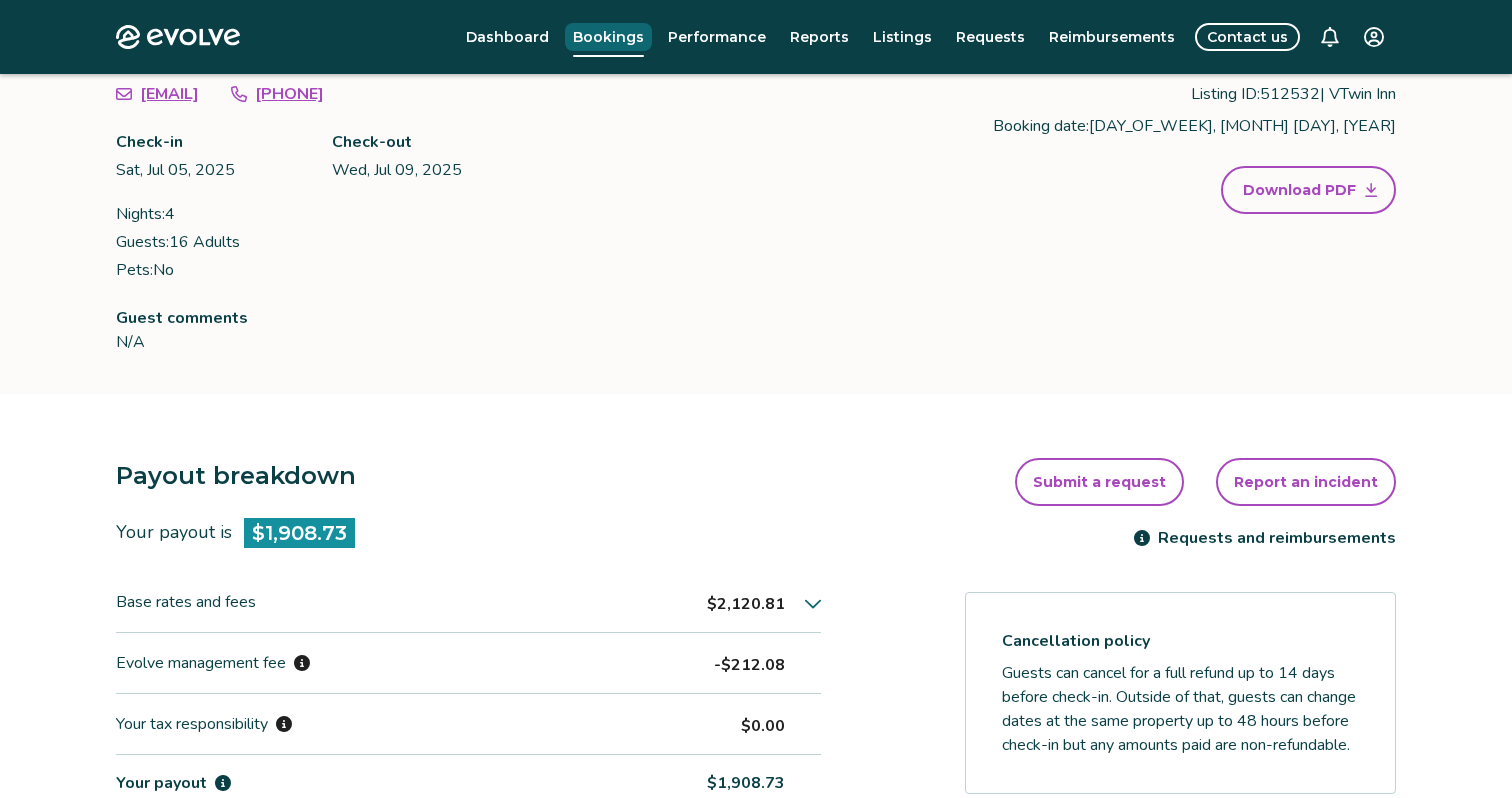 scroll, scrollTop: 163, scrollLeft: 0, axis: vertical 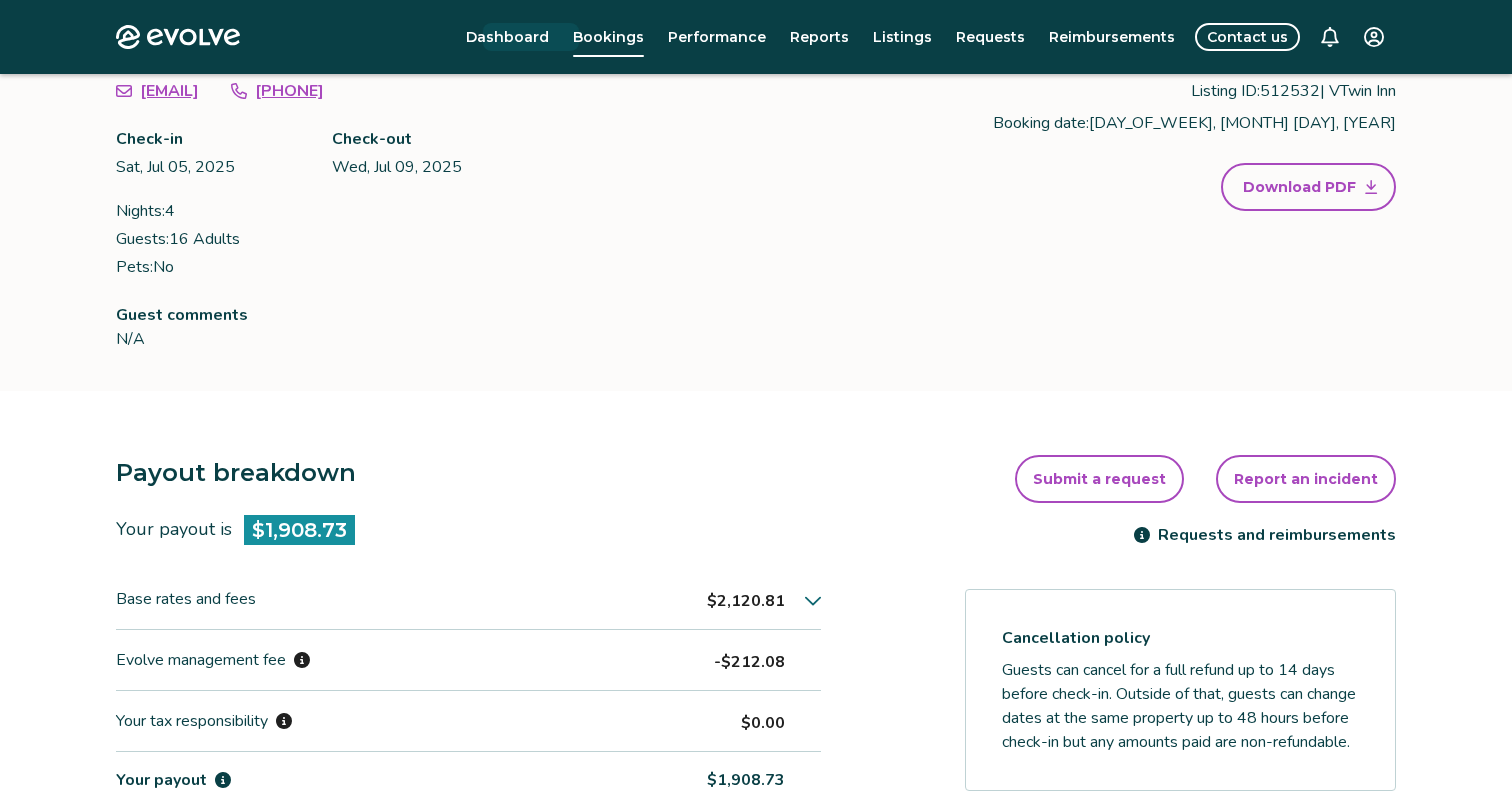 click on "Dashboard" at bounding box center (507, 37) 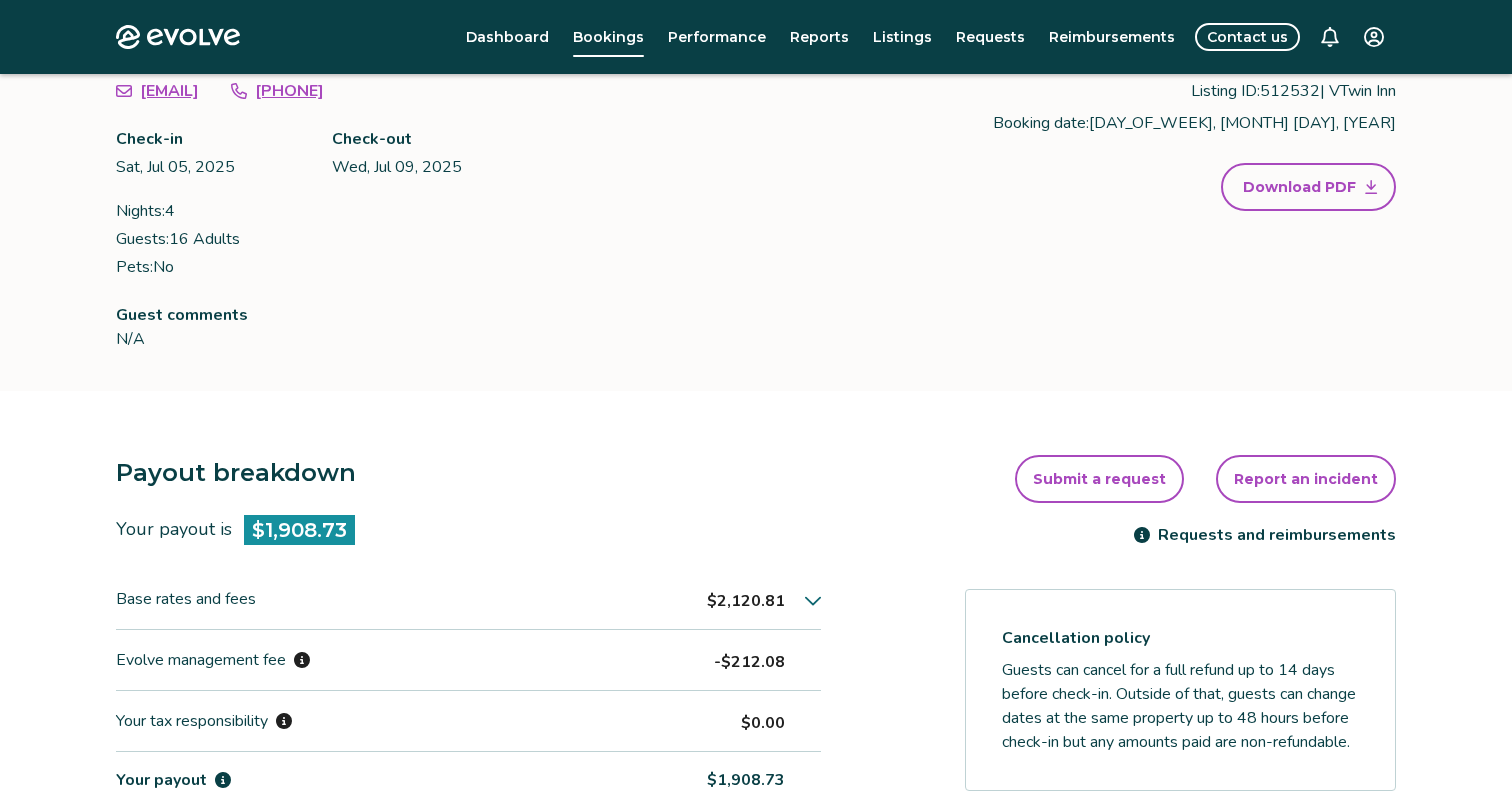 scroll, scrollTop: 0, scrollLeft: 0, axis: both 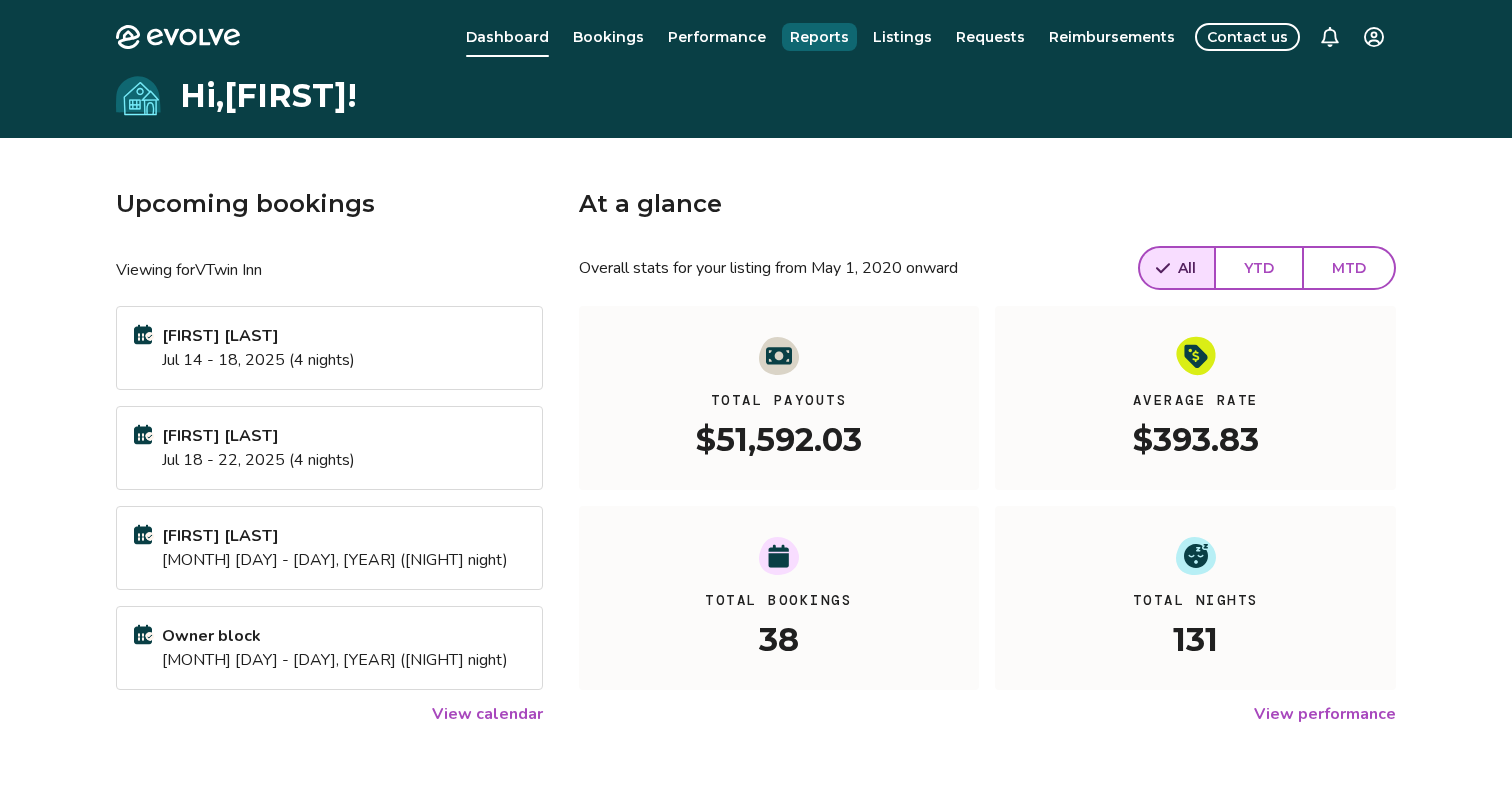 click on "Reports" at bounding box center (819, 37) 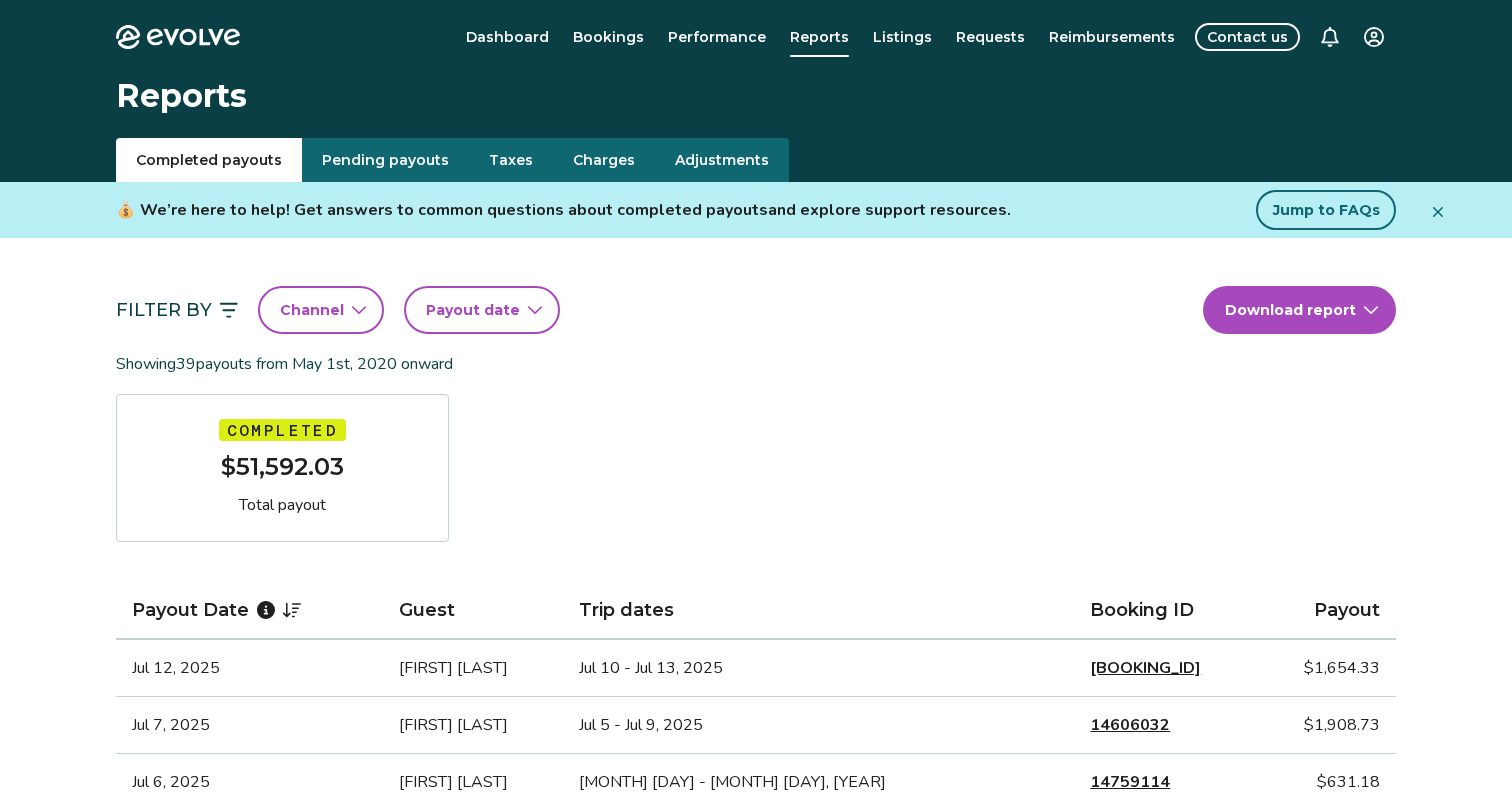 click 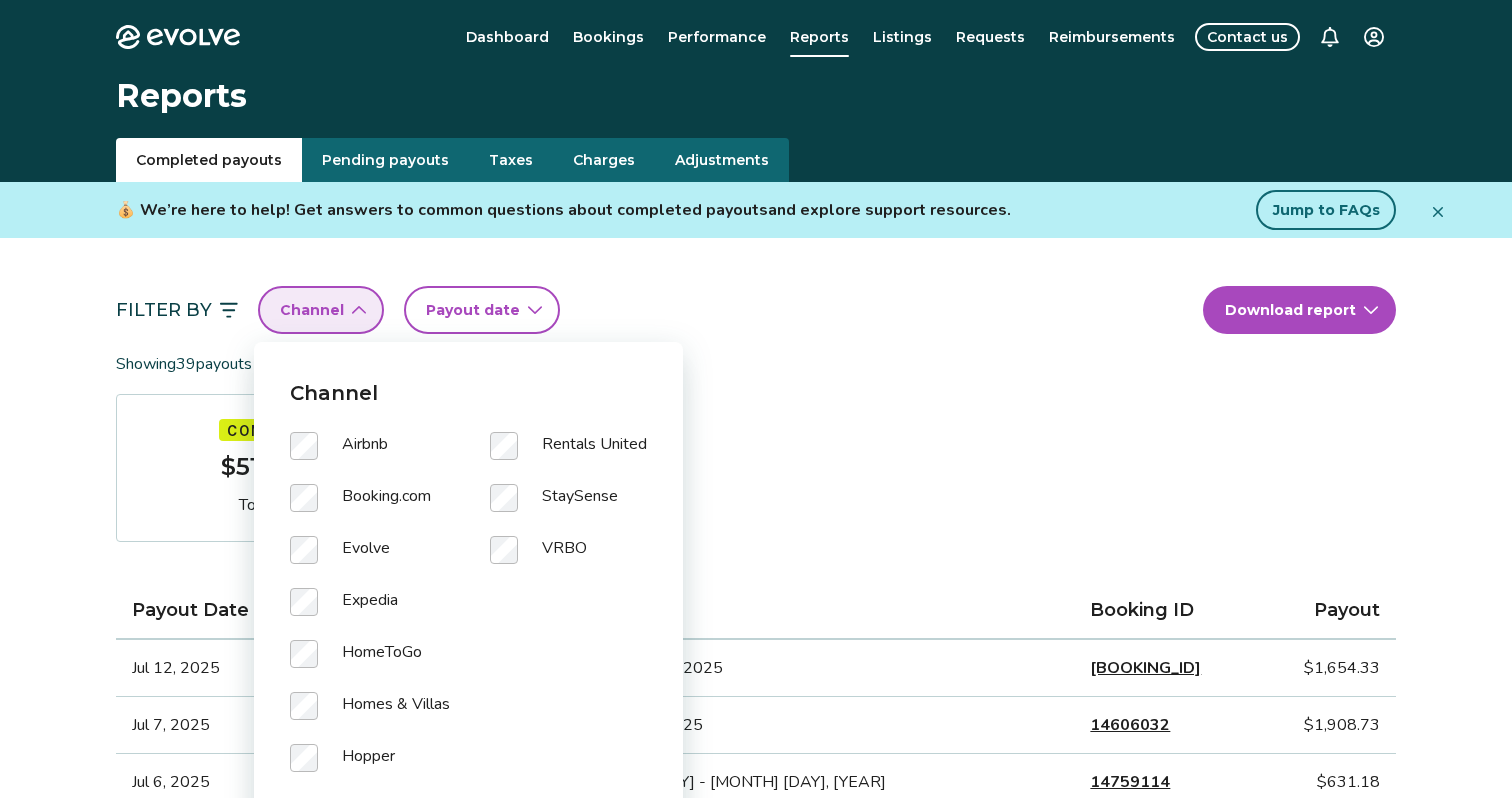 click on "Showing  39  payouts   from [MONTH] [DAY], [YEAR] onward" at bounding box center [756, 364] 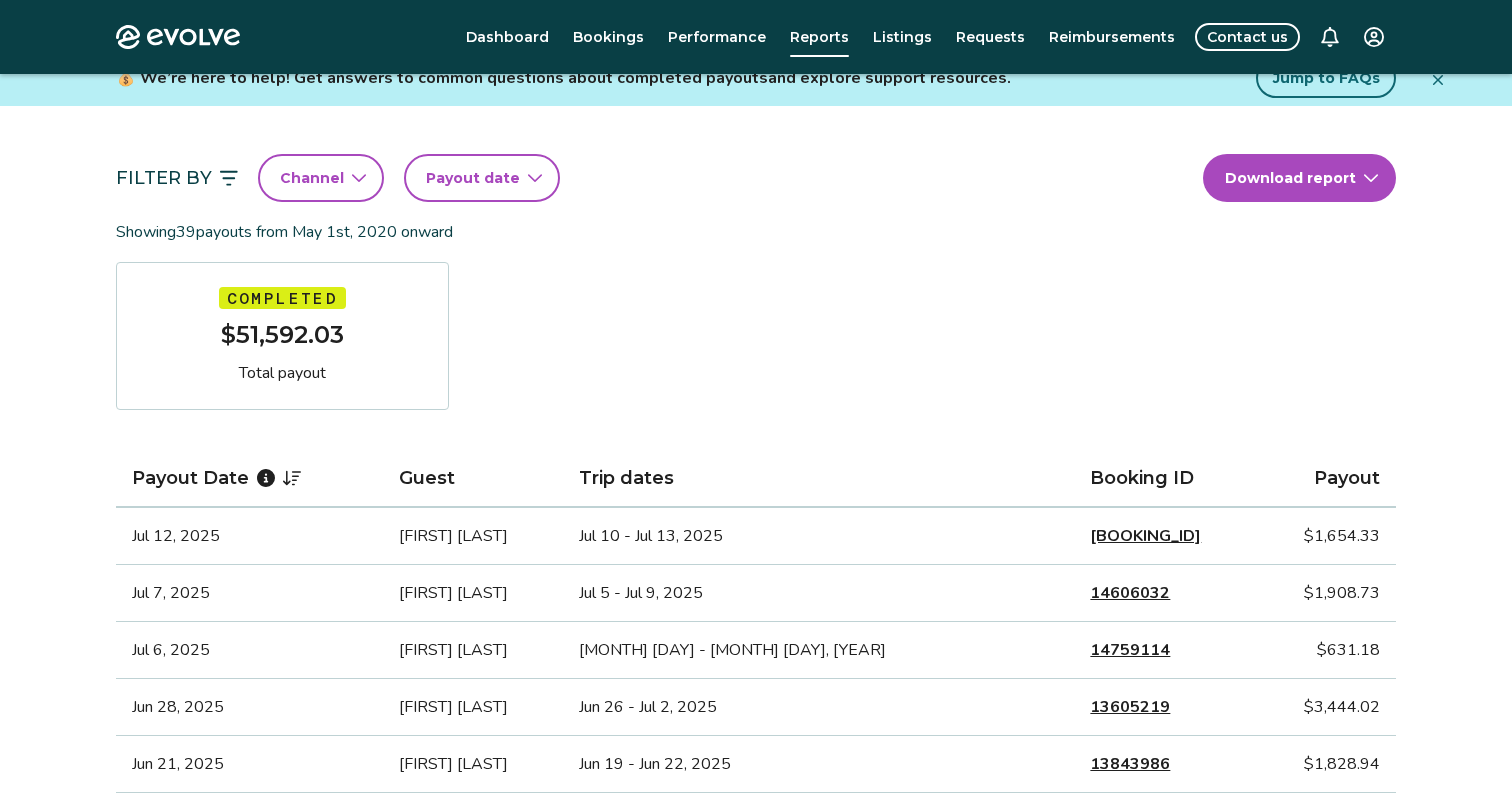 scroll, scrollTop: 57, scrollLeft: 0, axis: vertical 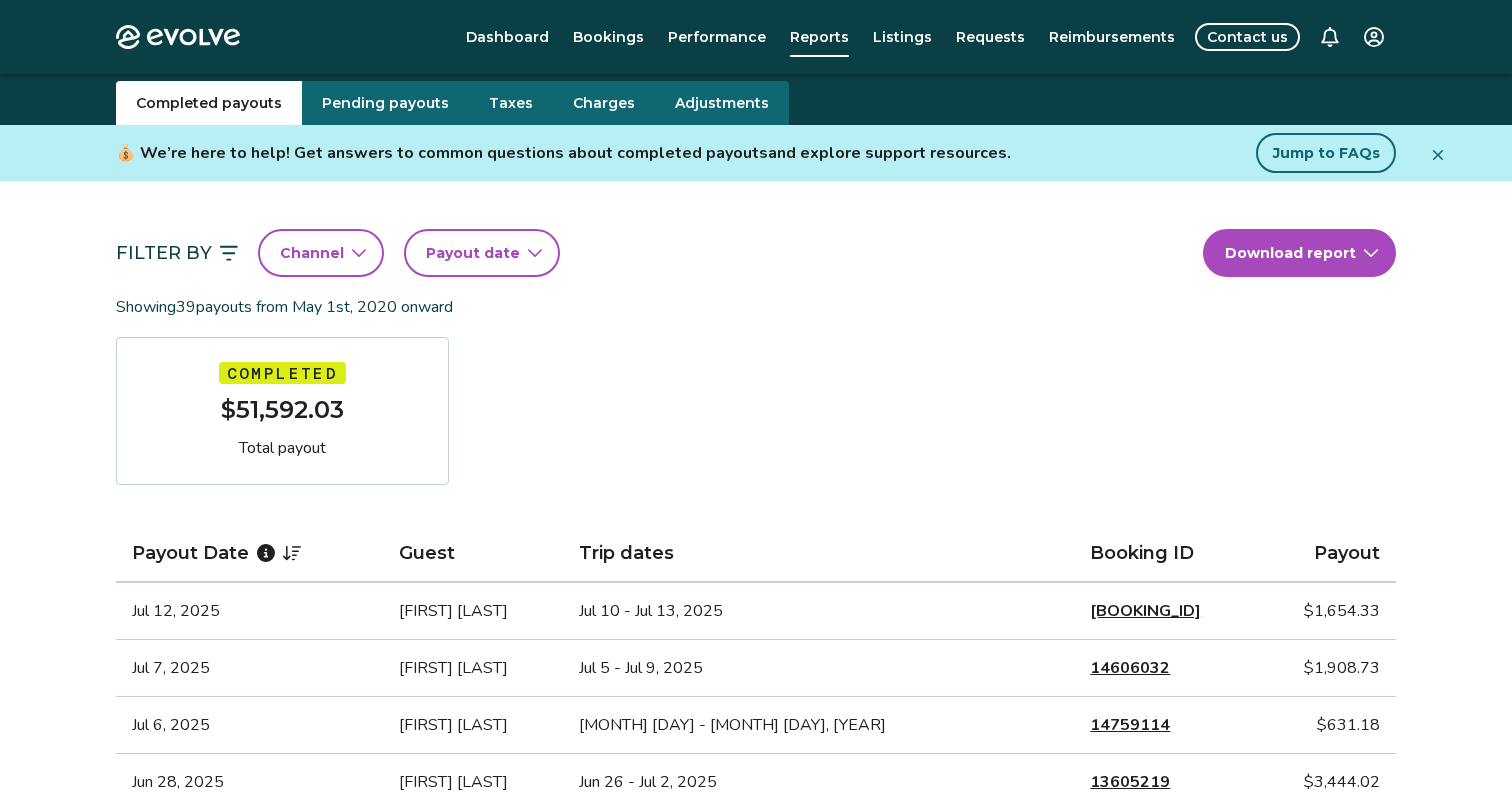 click 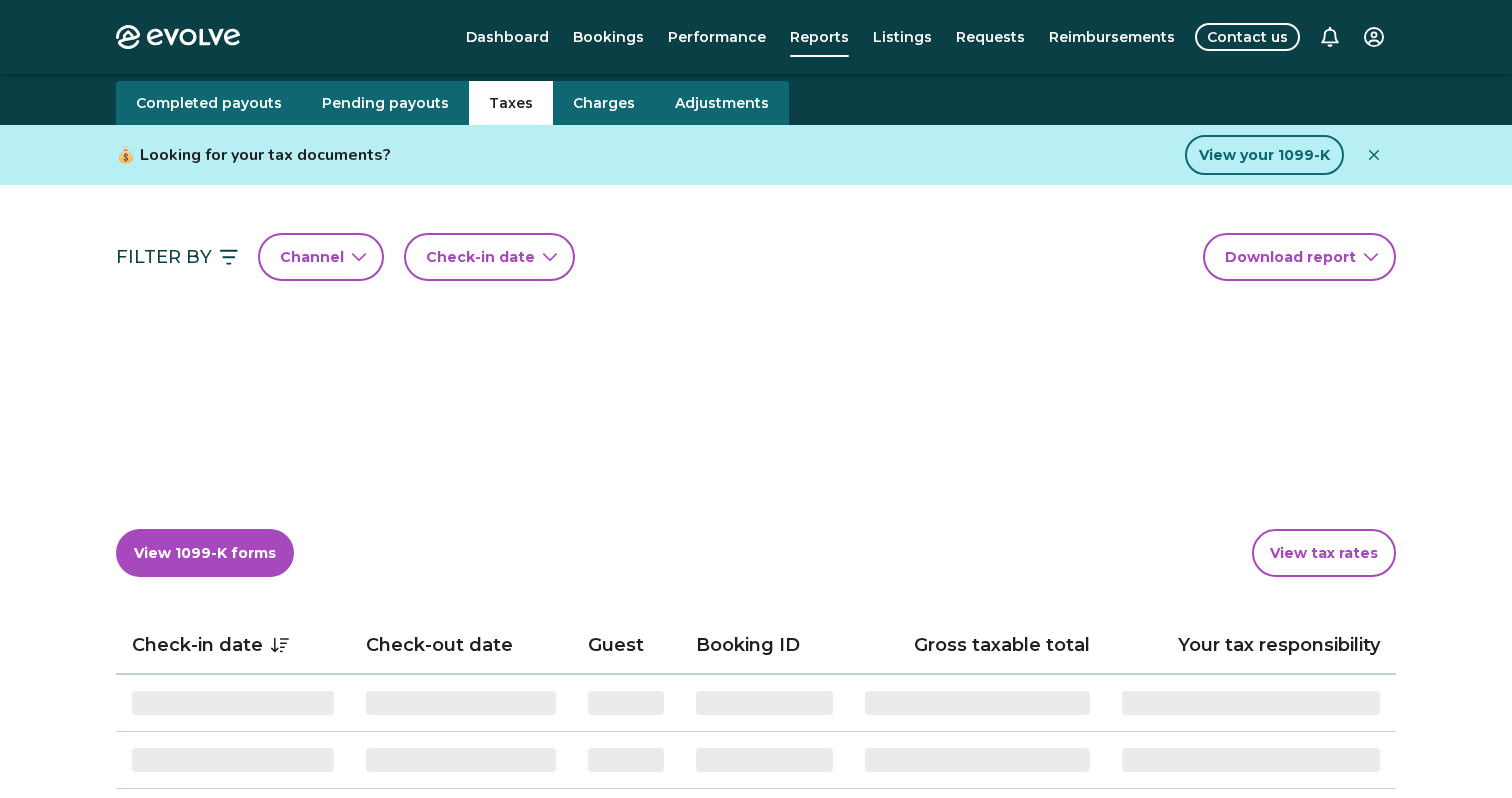 click on "Taxes" at bounding box center (511, 103) 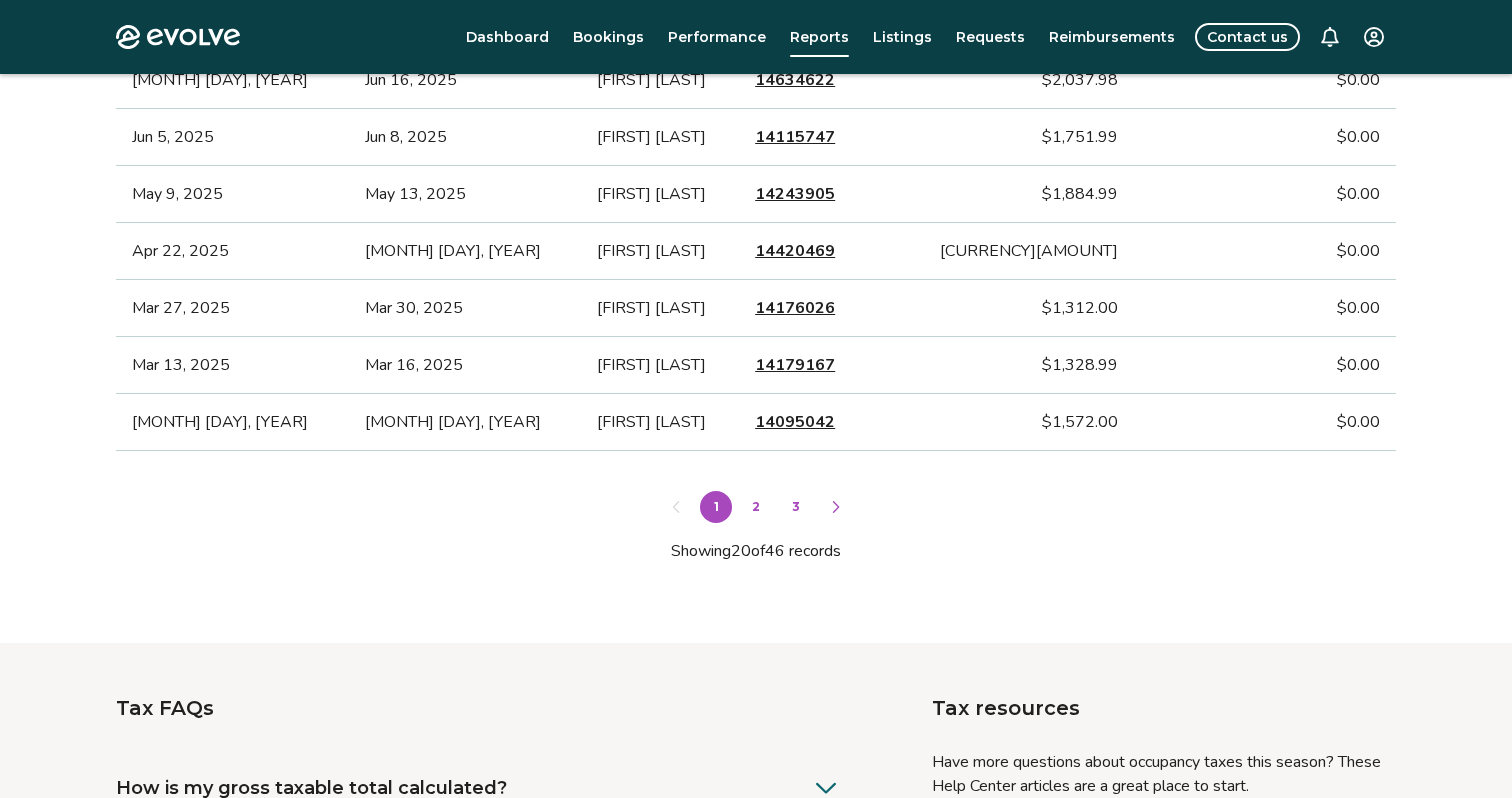 scroll, scrollTop: 1406, scrollLeft: 0, axis: vertical 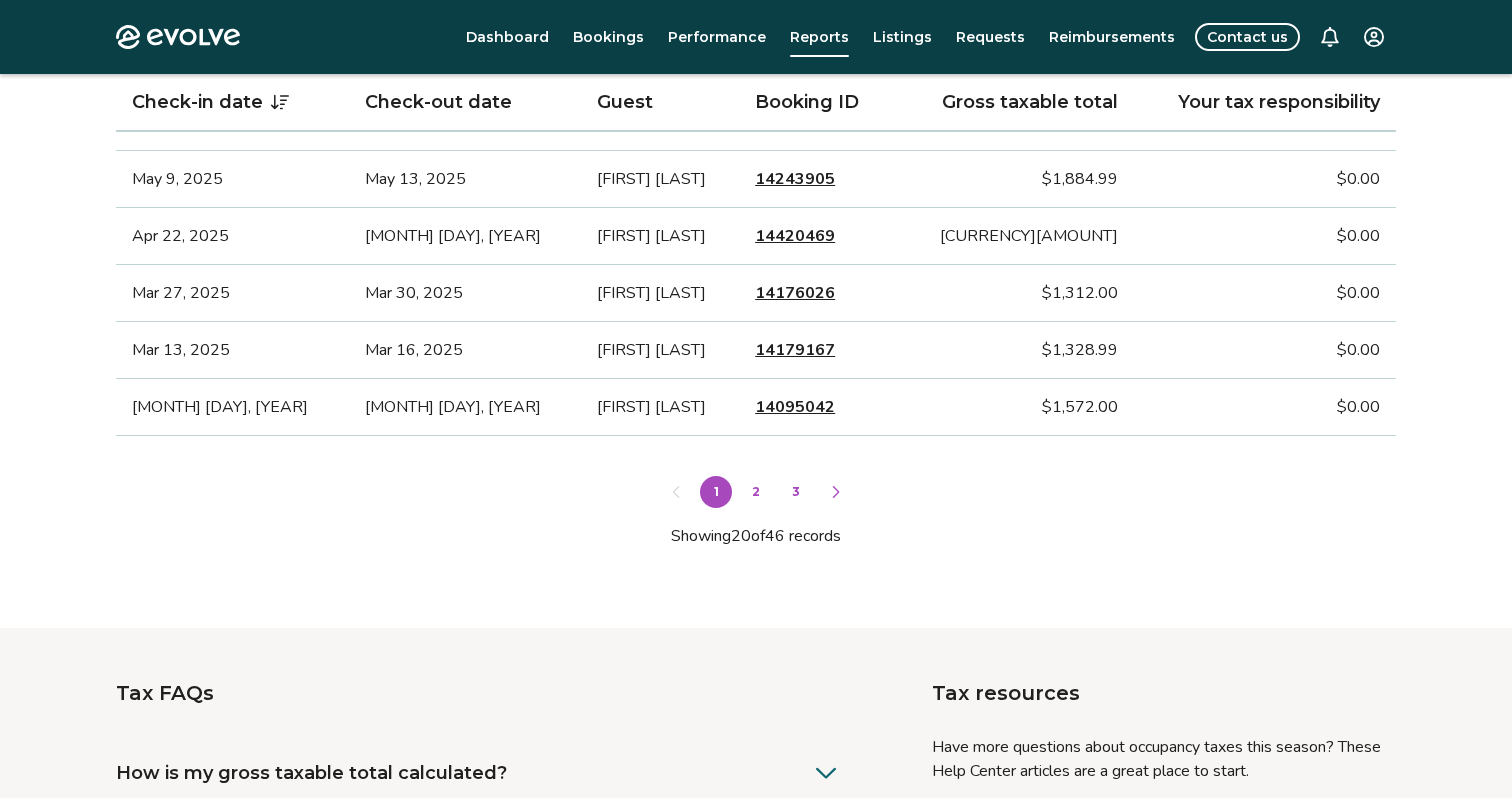 click on "Filter By  Channel Check-in date Download   report Showing  46  records    from [MONTH] [DAY], [YEAR] onward [CURRENCY][AMOUNT] Gross taxable total [CURRENCY][AMOUNT] Your tax responsibility 163 Total nights View 1099-K forms View tax rates Check-in date Check-out date Guest Booking ID Gross taxable total Your tax responsibility [MONTH] [DAY], [YEAR] [MONTH] [DAY], [YEAR] [FIRST] [LAST] [CURRENCY][AMOUNT] [CURRENCY][AMOUNT] [MONTH] [DAY], [YEAR] [MONTH] [DAY], [YEAR] [FIRST] [LAST] [CURRENCY][AMOUNT] [CURRENCY][AMOUNT] [MONTH] [DAY], [YEAR] [MONTH] [DAY], [YEAR] [FIRST] [LAST] [CURRENCY][AMOUNT] [CURRENCY][AMOUNT] [MONTH] [DAY], [YEAR] [MONTH] [DAY], [YEAR] [FIRST] [LAST] [CURRENCY][AMOUNT] [CURRENCY][AMOUNT] [MONTH] [DAY], [YEAR] [MONTH] [DAY], [YEAR] [FIRST] [LAST] [CURRENCY][AMOUNT] [CURRENCY][AMOUNT] [MONTH] [DAY], [YEAR] [MONTH] [DAY], [YEAR] [FIRST] [LAST] [CURRENCY][AMOUNT] [CURRENCY][AMOUNT] [MONTH] [DAY], [YEAR] [MONTH] [DAY], [YEAR] [FIRST] [LAST] [CURRENCY][AMOUNT] [CURRENCY][AMOUNT] [MONTH] [DAY], [YEAR] [MONTH] [DAY], [YEAR] [FIRST] [LAST] [CURRENCY][AMOUNT] [CURRENCY][AMOUNT] [MONTH] [DAY], [YEAR] [MONTH] [DAY], [YEAR] [FIRST] [LAST] [CURRENCY][AMOUNT] [CURRENCY][AMOUNT] [MONTH] [DAY], [YEAR] [MONTH] [DAY], [YEAR] [FIRST] [LAST] [CURRENCY][AMOUNT] [CURRENCY][AMOUNT] [MONTH] [DAY], [YEAR] [MONTH] [DAY], [YEAR] [FIRST] [LAST] [CURRENCY][AMOUNT] [CURRENCY][AMOUNT] [MONTH] [DAY], [YEAR] [MONTH] [DAY], [YEAR] [FIRST] [LAST] [CURRENCY][AMOUNT] [CURRENCY][AMOUNT] [MONTH] [DAY], [YEAR] [MONTH] [DAY], [YEAR] [FIRST] [LAST] [CURRENCY][AMOUNT] [CURRENCY][AMOUNT] [MONTH] [DAY], [YEAR] [MONTH] [DAY], [YEAR] [FIRST] [LAST] [CURRENCY][AMOUNT] [CURRENCY][AMOUNT] [MONTH] [DAY], [YEAR] [MONTH] [DAY], [YEAR] [FIRST] [LAST] [CURRENCY][AMOUNT] [CURRENCY][AMOUNT]" at bounding box center [756, -268] 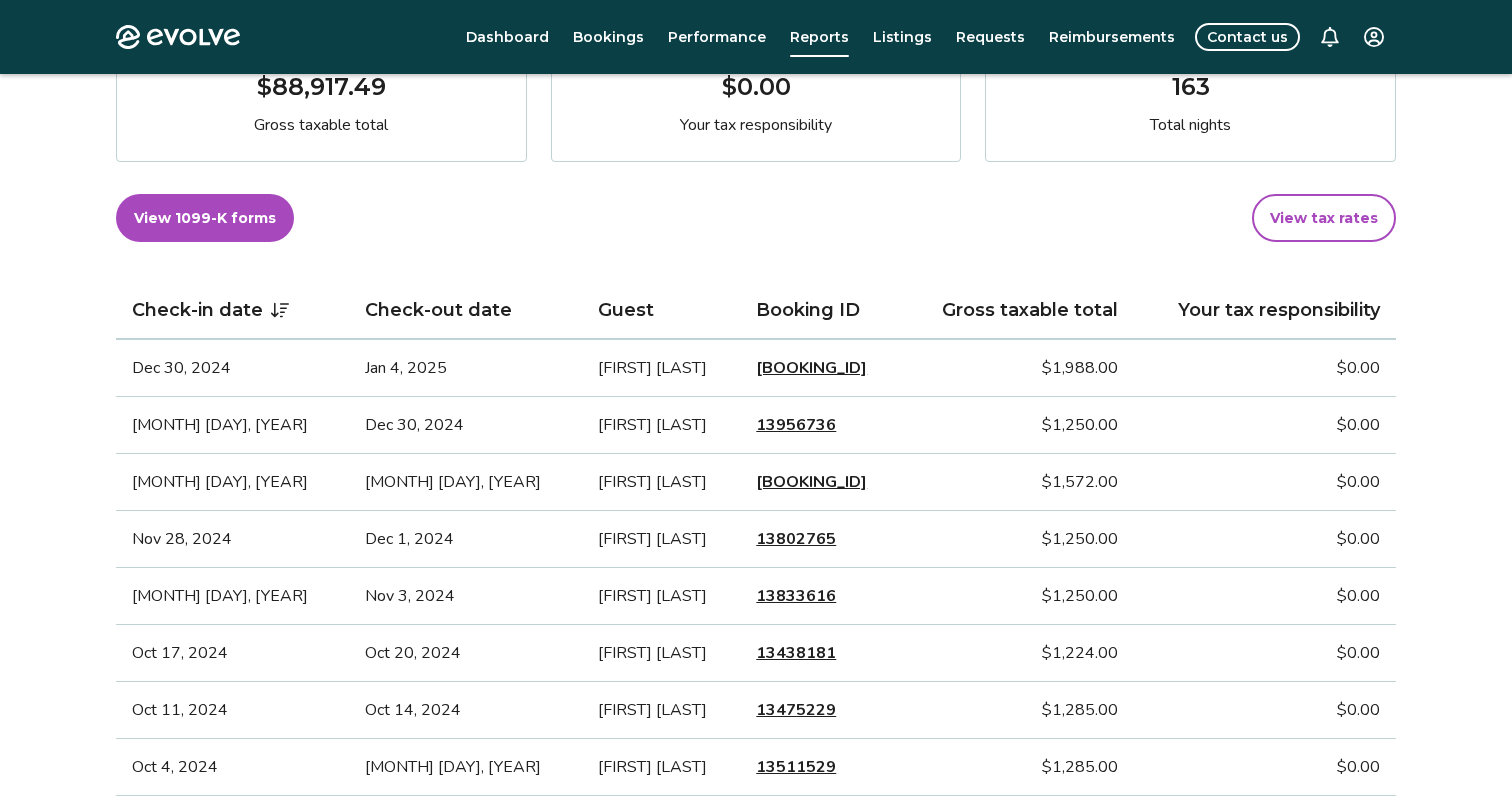 scroll, scrollTop: 0, scrollLeft: 0, axis: both 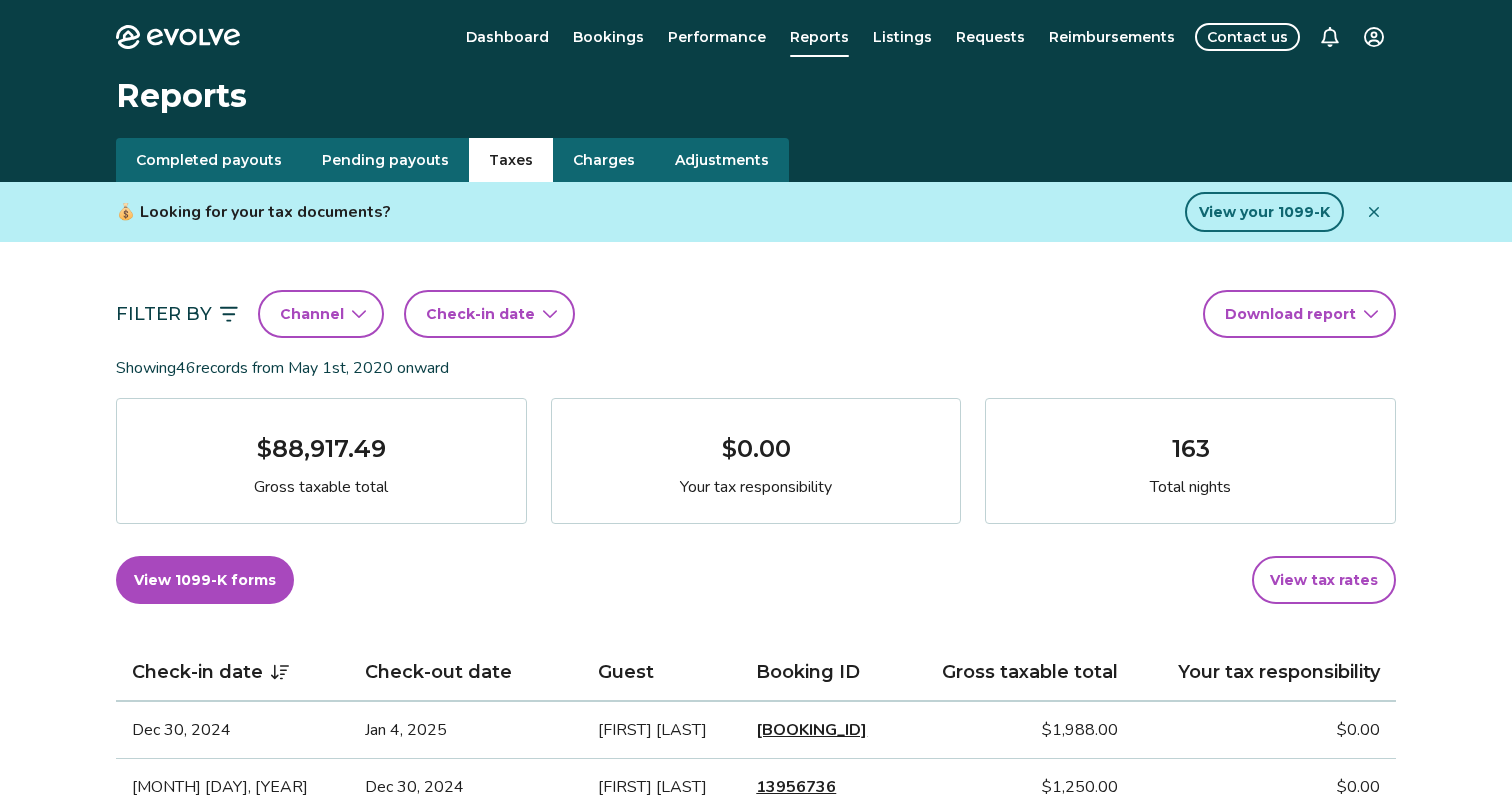 click on "View 1099-K forms" at bounding box center [205, 580] 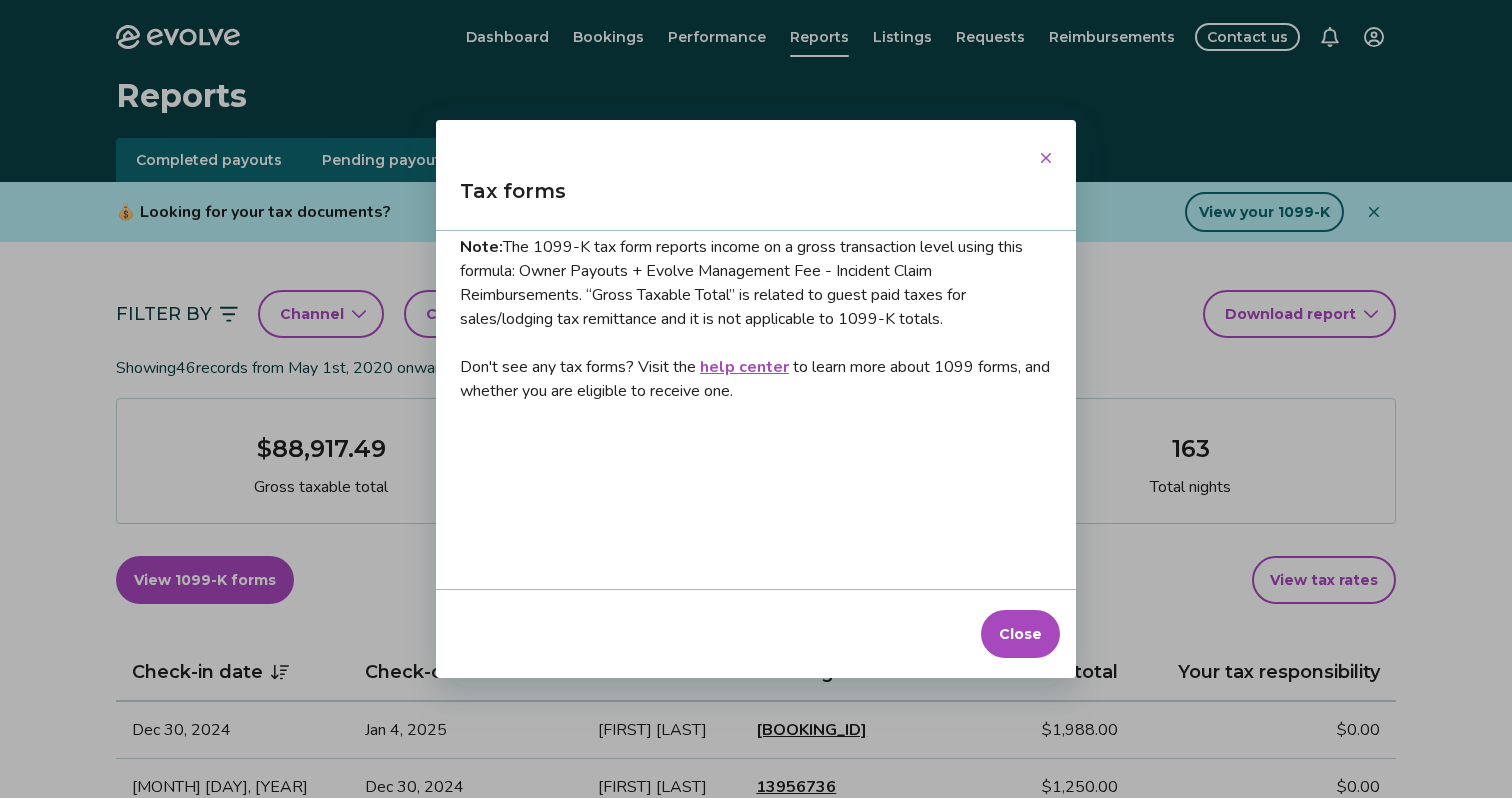 scroll, scrollTop: 0, scrollLeft: 0, axis: both 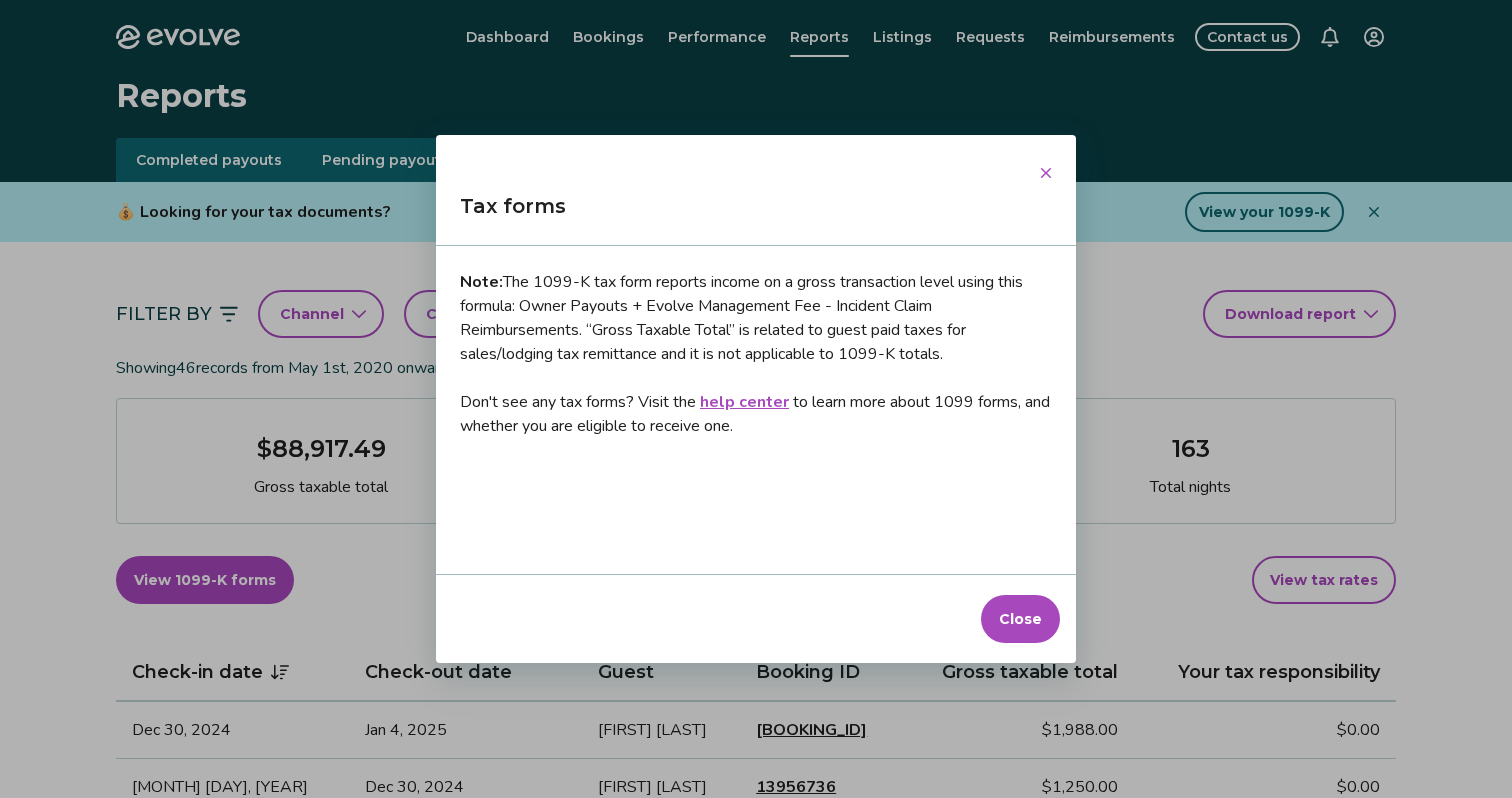 click at bounding box center (1046, 173) 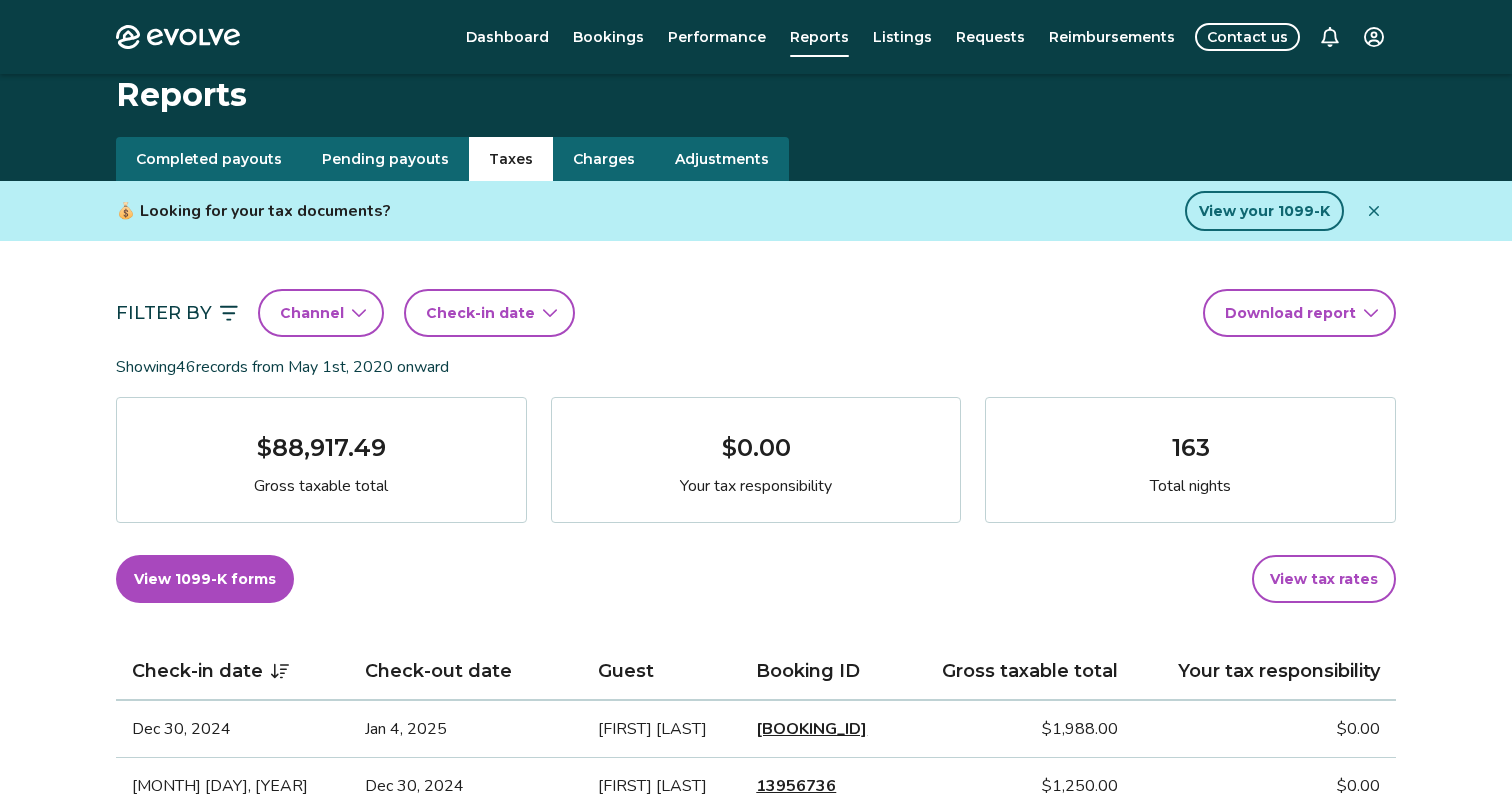 scroll, scrollTop: 0, scrollLeft: 0, axis: both 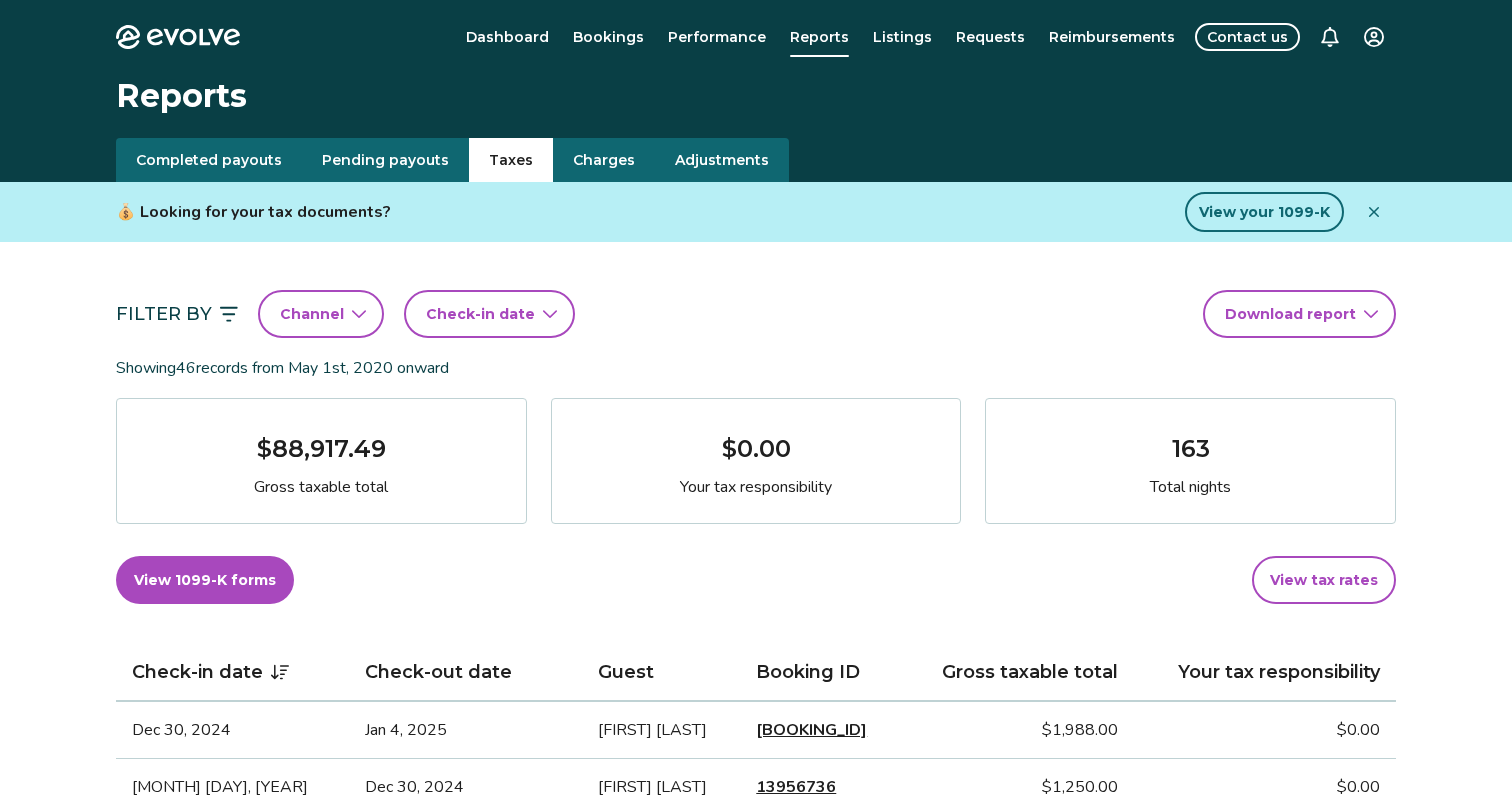 click on "Evolve Dashboard Bookings Performance Reports Listings Requests Reimbursements Contact us Reports Completed payouts Pending payouts Taxes Charges Adjustments 💰 Looking for your tax documents? View your 1099-K Filter By  Channel Check-in date Download   report Showing  46  records    from [MONTH] [DAY], [YEAR] onward [CURRENCY][AMOUNT] Gross taxable total [CURRENCY][AMOUNT] Your tax responsibility 163 Total nights View 1099-K forms View tax rates Check-in date Check-out date Guest Booking ID Gross taxable total Your tax responsibility [MONTH] [DAY], [YEAR] [MONTH] [DAY], [YEAR] [FIRST] [LAST] [CURRENCY][AMOUNT] [CURRENCY][AMOUNT] [MONTH] [DAY], [YEAR] [MONTH] [DAY], [YEAR] [FIRST] [LAST] [CURRENCY][AMOUNT] [CURRENCY][AMOUNT] [MONTH] [DAY], [YEAR] [MONTH] [DAY], [YEAR] [FIRST] [LAST] [CURRENCY][AMOUNT] [CURRENCY][AMOUNT] [MONTH] [DAY], [YEAR] [MONTH] [DAY], [YEAR] [FIRST] [LAST] [CURRENCY][AMOUNT] [CURRENCY][AMOUNT] [MONTH] [DAY], [YEAR] [MONTH] [DAY], [YEAR] [FIRST] [LAST] [CURRENCY][AMOUNT] [CURRENCY][AMOUNT] [MONTH] [DAY], [YEAR] [MONTH] [DAY], [YEAR] [FIRST] [LAST] [CURRENCY][AMOUNT] [CURRENCY][AMOUNT] [MONTH] [DAY], [YEAR] [MONTH] [DAY], [YEAR] [FIRST] [LAST] [CURRENCY][AMOUNT] [CURRENCY][AMOUNT] [MONTH] [DAY], [YEAR] [MONTH] [DAY], [YEAR] [FIRST] [LAST] [CURRENCY][AMOUNT] [CURRENCY][AMOUNT] [MONTH] [DAY], [YEAR] [MONTH] [DAY], [YEAR] [FIRST] [LAST] [CURRENCY][AMOUNT] [CURRENCY][AMOUNT] [MONTH] [DAY], [YEAR] [MONTH] [DAY], [YEAR] [FIRST] [LAST] [CURRENCY][AMOUNT] [CURRENCY][AMOUNT] [MONTH] [DAY], [YEAR] [MONTH] [DAY], [YEAR] [FIRST] [LAST] [CURRENCY][AMOUNT] [CURRENCY][AMOUNT] [MONTH] [DAY], [YEAR] [MONTH] [DAY], [YEAR] [FIRST] [LAST] [CURRENCY][AMOUNT] [CURRENCY][AMOUNT] [MONTH] [DAY], [YEAR] [MONTH] [DAY], [YEAR] [FIRST] [LAST] [CURRENCY][AMOUNT] [CURRENCY][AMOUNT] [MONTH] [DAY], [YEAR] [MONTH] [DAY], [YEAR] [FIRST] [LAST] [CURRENCY][AMOUNT] [CURRENCY][AMOUNT] [MONTH] [DAY], [YEAR] [MONTH] [DAY], [YEAR] [FIRST] [LAST] [CURRENCY][AMOUNT] [CURRENCY][AMOUNT] [MONTH] [DAY], [YEAR] [MONTH] [DAY], [YEAR] [FIRST] [LAST] [CURRENCY][AMOUNT] [CURRENCY][AMOUNT]" at bounding box center (756, 1364) 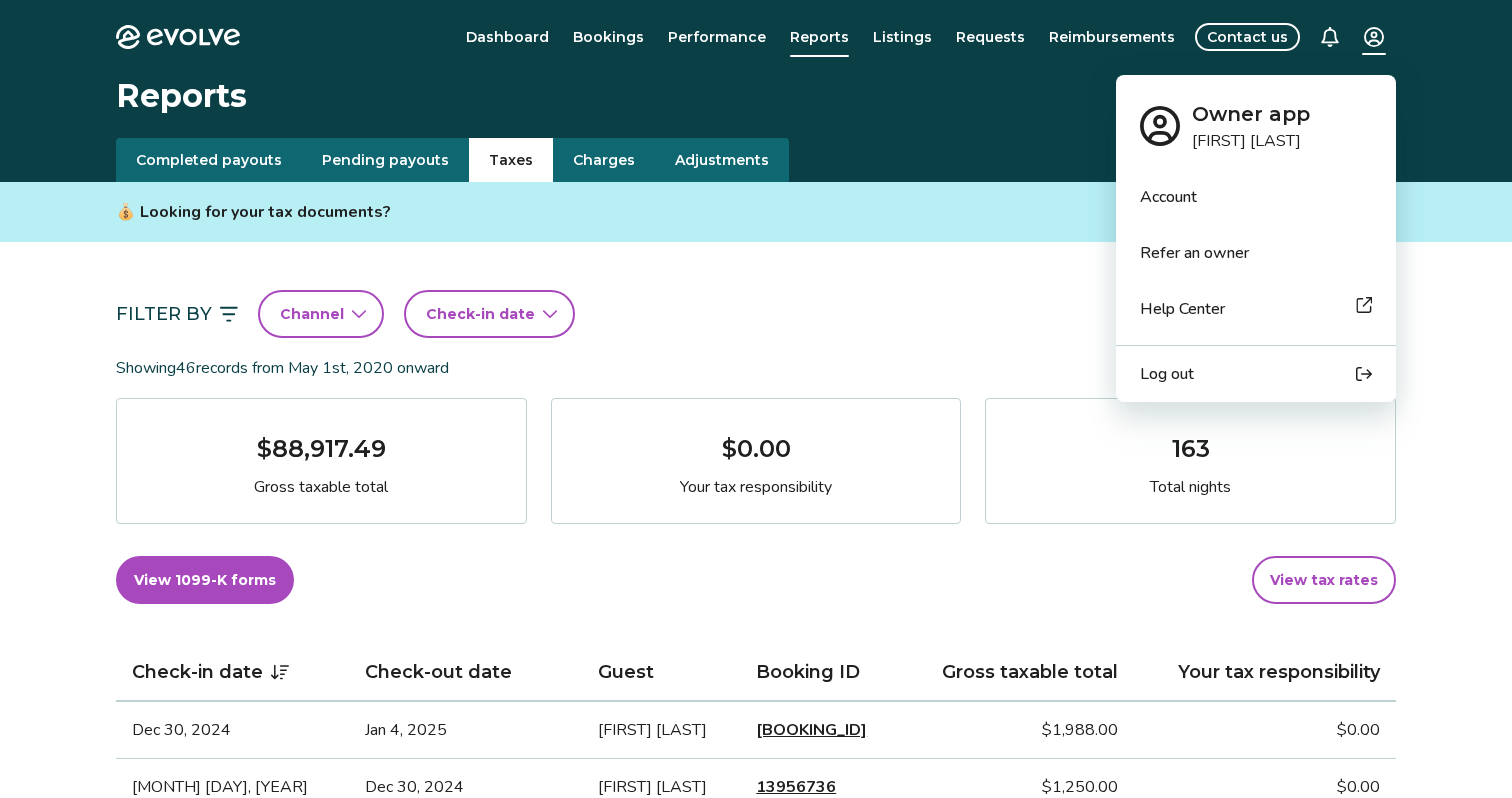 click on "Evolve Dashboard Bookings Performance Reports Listings Requests Reimbursements Contact us Reports Completed payouts Pending payouts Taxes Charges Adjustments 💰 Looking for your tax documents? View your 1099-K Filter By  Channel Check-in date Download   report Showing  46  records    from [MONTH] [DAY], [YEAR] onward [CURRENCY][AMOUNT] Gross taxable total [CURRENCY][AMOUNT] Your tax responsibility 163 Total nights View 1099-K forms View tax rates Check-in date Check-out date Guest Booking ID Gross taxable total Your tax responsibility [MONTH] [DAY], [YEAR] [MONTH] [DAY], [YEAR] [FIRST] [LAST] [CURRENCY][AMOUNT] [CURRENCY][AMOUNT] [MONTH] [DAY], [YEAR] [MONTH] [DAY], [YEAR] [FIRST] [LAST] [CURRENCY][AMOUNT] [CURRENCY][AMOUNT] [MONTH] [DAY], [YEAR] [MONTH] [DAY], [YEAR] [FIRST] [LAST] [CURRENCY][AMOUNT] [CURRENCY][AMOUNT] [MONTH] [DAY], [YEAR] [MONTH] [DAY], [YEAR] [FIRST] [LAST] [CURRENCY][AMOUNT] [CURRENCY][AMOUNT] [MONTH] [DAY], [YEAR] [MONTH] [DAY], [YEAR] [FIRST] [LAST] [CURRENCY][AMOUNT] [CURRENCY][AMOUNT] [MONTH] [DAY], [YEAR] [MONTH] [DAY], [YEAR] [FIRST] [LAST] [CURRENCY][AMOUNT] [CURRENCY][AMOUNT] [MONTH] [DAY], [YEAR] [MONTH] [DAY], [YEAR] [FIRST] [LAST] [CURRENCY][AMOUNT] [CURRENCY][AMOUNT] [MONTH] [DAY], [YEAR] [MONTH] [DAY], [YEAR] [FIRST] [LAST] [CURRENCY][AMOUNT] [CURRENCY][AMOUNT] [MONTH] [DAY], [YEAR] [MONTH] [DAY], [YEAR] [FIRST] [LAST] [CURRENCY][AMOUNT] [CURRENCY][AMOUNT] [MONTH] [DAY], [YEAR] [MONTH] [DAY], [YEAR] [FIRST] [LAST] [CURRENCY][AMOUNT] [CURRENCY][AMOUNT] [MONTH] [DAY], [YEAR] [MONTH] [DAY], [YEAR] [FIRST] [LAST] [CURRENCY][AMOUNT] [CURRENCY][AMOUNT] [MONTH] [DAY], [YEAR] [MONTH] [DAY], [YEAR] [FIRST] [LAST] [CURRENCY][AMOUNT] [CURRENCY][AMOUNT] [MONTH] [DAY], [YEAR] [MONTH] [DAY], [YEAR] [FIRST] [LAST] [CURRENCY][AMOUNT] [CURRENCY][AMOUNT] [MONTH] [DAY], [YEAR] [MONTH] [DAY], [YEAR] [FIRST] [LAST] [CURRENCY][AMOUNT] [CURRENCY][AMOUNT] [MONTH] [DAY], [YEAR] [MONTH] [DAY], [YEAR] [FIRST] [LAST] [CURRENCY][AMOUNT] [CURRENCY][AMOUNT] [MONTH] [DAY], [YEAR] [MONTH] [DAY], [YEAR] [FIRST] [LAST] [CURRENCY][AMOUNT] [CURRENCY][AMOUNT]" at bounding box center [756, 1364] 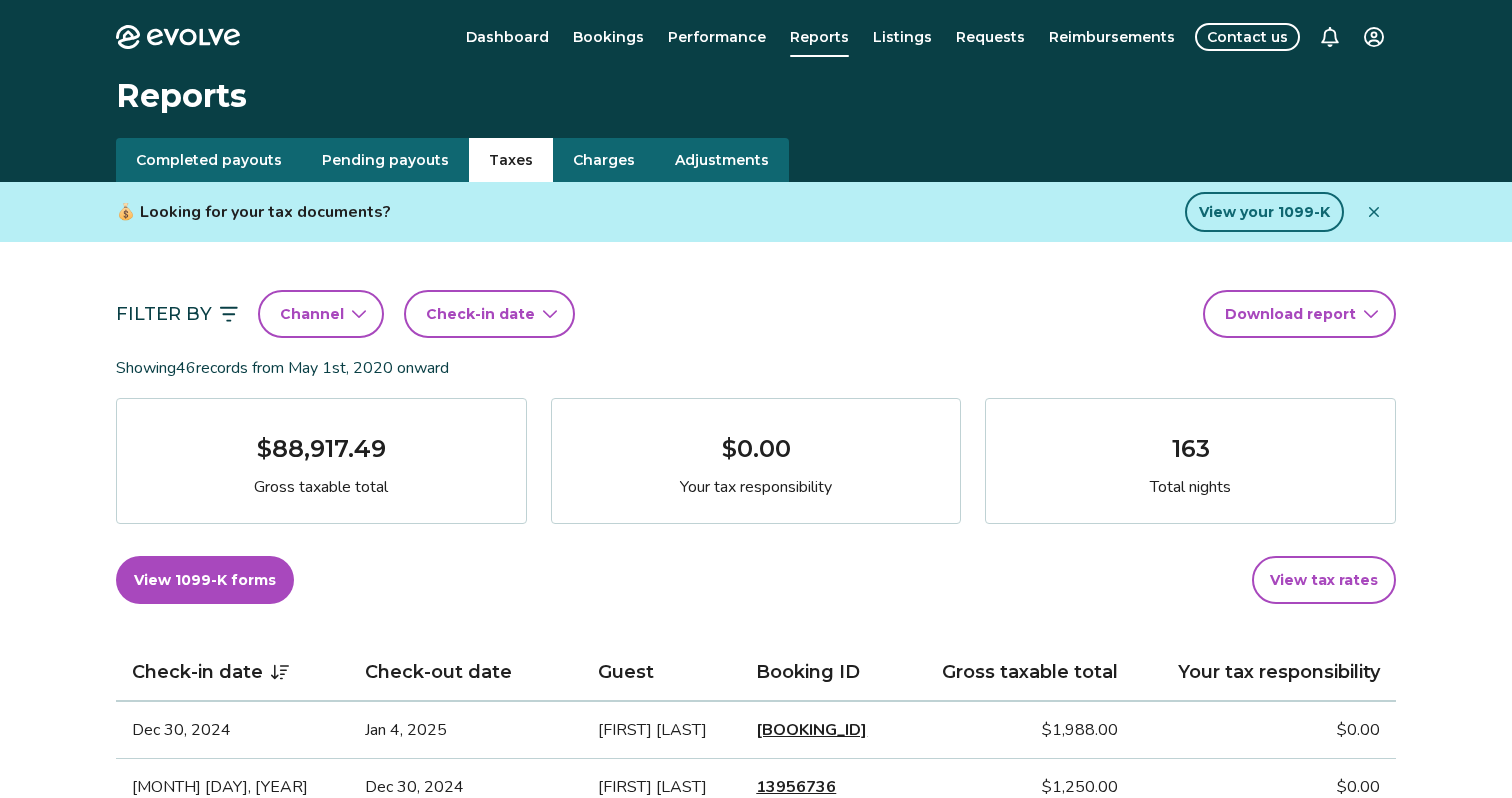 click on "Evolve Dashboard Bookings Performance Reports Listings Requests Reimbursements Contact us Reports Completed payouts Pending payouts Taxes Charges Adjustments 💰 Looking for your tax documents? View your 1099-K Filter By  Channel Check-in date Download   report Showing  46  records    from [MONTH] [DAY], [YEAR] onward [CURRENCY][AMOUNT] Gross taxable total [CURRENCY][AMOUNT] Your tax responsibility 163 Total nights View 1099-K forms View tax rates Check-in date Check-out date Guest Booking ID Gross taxable total Your tax responsibility [MONTH] [DAY], [YEAR] [MONTH] [DAY], [YEAR] [FIRST] [LAST] [CURRENCY][AMOUNT] [CURRENCY][AMOUNT] [MONTH] [DAY], [YEAR] [MONTH] [DAY], [YEAR] [FIRST] [LAST] [CURRENCY][AMOUNT] [CURRENCY][AMOUNT] [MONTH] [DAY], [YEAR] [MONTH] [DAY], [YEAR] [FIRST] [LAST] [CURRENCY][AMOUNT] [CURRENCY][AMOUNT] [MONTH] [DAY], [YEAR] [MONTH] [DAY], [YEAR] [FIRST] [LAST] [CURRENCY][AMOUNT] [CURRENCY][AMOUNT] [MONTH] [DAY], [YEAR] [MONTH] [DAY], [YEAR] [FIRST] [LAST] [CURRENCY][AMOUNT] [CURRENCY][AMOUNT] [MONTH] [DAY], [YEAR] [MONTH] [DAY], [YEAR] [FIRST] [LAST] [CURRENCY][AMOUNT] [CURRENCY][AMOUNT] [MONTH] [DAY], [YEAR] [MONTH] [DAY], [YEAR] [FIRST] [LAST] [CURRENCY][AMOUNT] [CURRENCY][AMOUNT] [MONTH] [DAY], [YEAR] [MONTH] [DAY], [YEAR] [FIRST] [LAST] [CURRENCY][AMOUNT] [CURRENCY][AMOUNT] [MONTH] [DAY], [YEAR] [MONTH] [DAY], [YEAR] [FIRST] [LAST] [CURRENCY][AMOUNT] [CURRENCY][AMOUNT] [MONTH] [DAY], [YEAR] [MONTH] [DAY], [YEAR] [FIRST] [LAST] [CURRENCY][AMOUNT] [CURRENCY][AMOUNT] [MONTH] [DAY], [YEAR] [MONTH] [DAY], [YEAR] [FIRST] [LAST] [CURRENCY][AMOUNT] [CURRENCY][AMOUNT] [MONTH] [DAY], [YEAR] [MONTH] [DAY], [YEAR] [FIRST] [LAST] [CURRENCY][AMOUNT] [CURRENCY][AMOUNT] [MONTH] [DAY], [YEAR] [MONTH] [DAY], [YEAR] [FIRST] [LAST] [CURRENCY][AMOUNT] [CURRENCY][AMOUNT] [MONTH] [DAY], [YEAR] [MONTH] [DAY], [YEAR] [FIRST] [LAST] [CURRENCY][AMOUNT] [CURRENCY][AMOUNT] [MONTH] [DAY], [YEAR] [MONTH] [DAY], [YEAR] [FIRST] [LAST] [CURRENCY][AMOUNT] [CURRENCY][AMOUNT] [MONTH] [DAY], [YEAR] [MONTH] [DAY], [YEAR] [FIRST] [LAST] [CURRENCY][AMOUNT] [CURRENCY][AMOUNT]" at bounding box center (756, 1364) 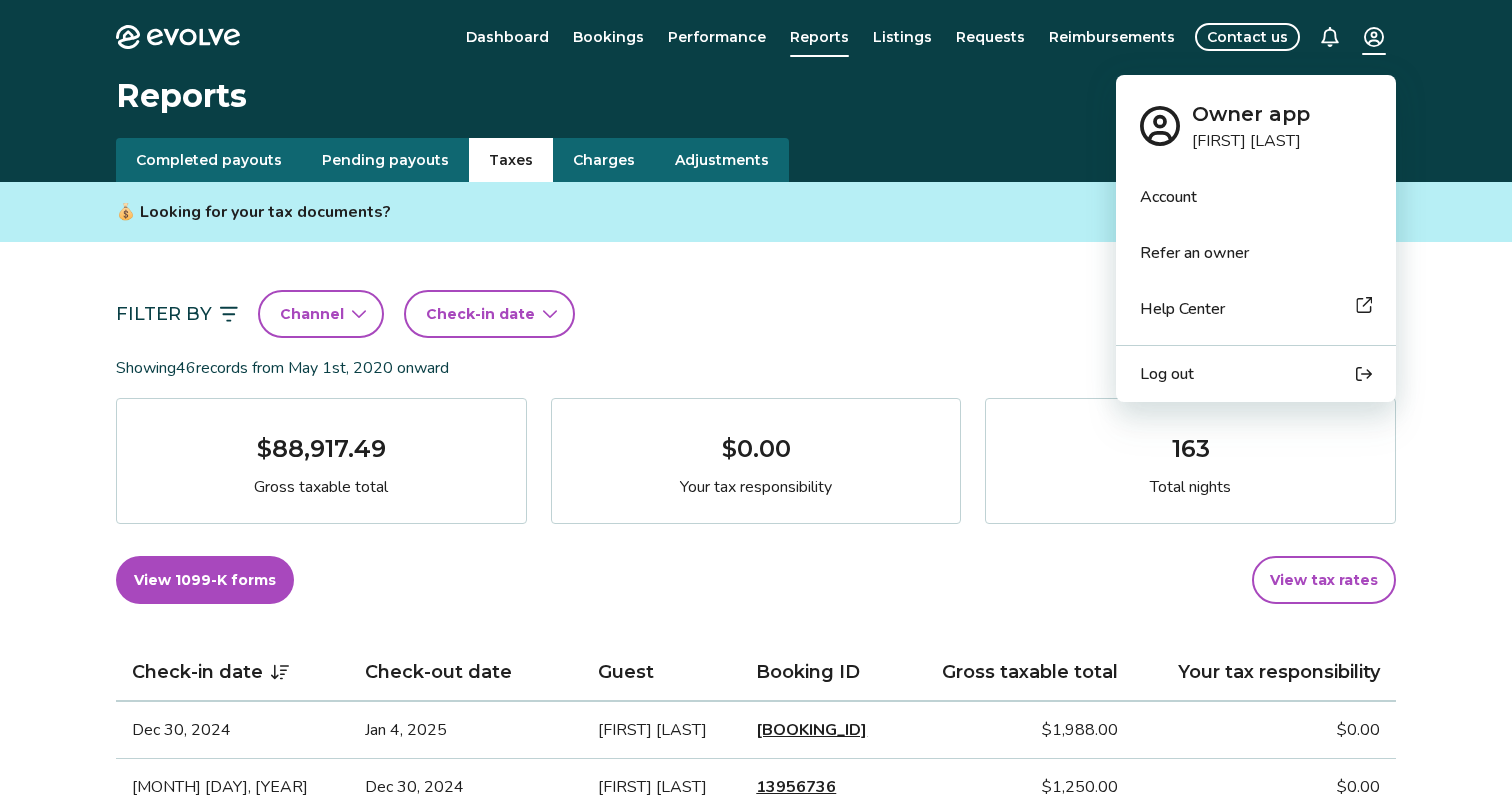 click on "Help Center" at bounding box center (1182, 309) 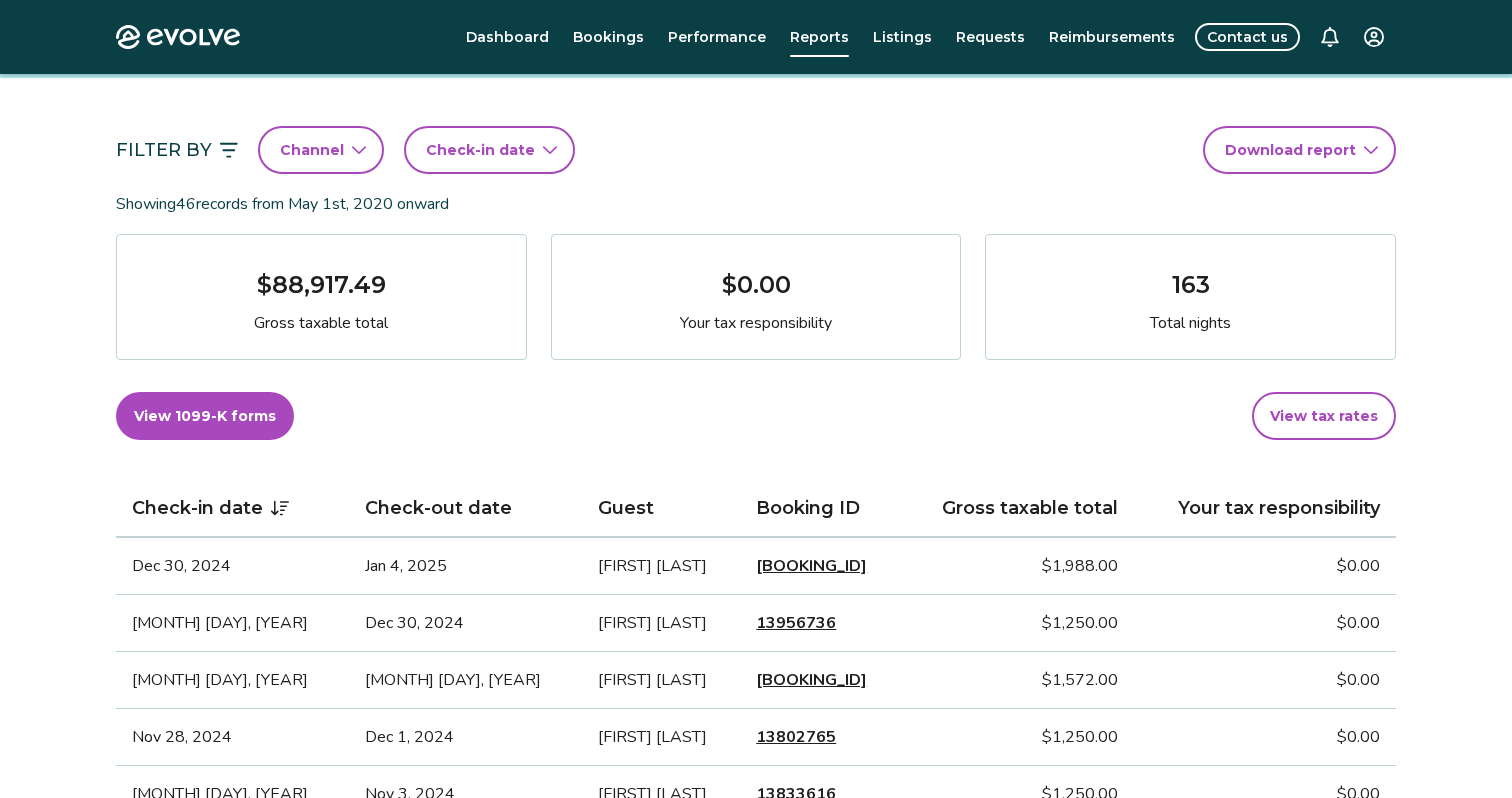 scroll, scrollTop: 170, scrollLeft: 0, axis: vertical 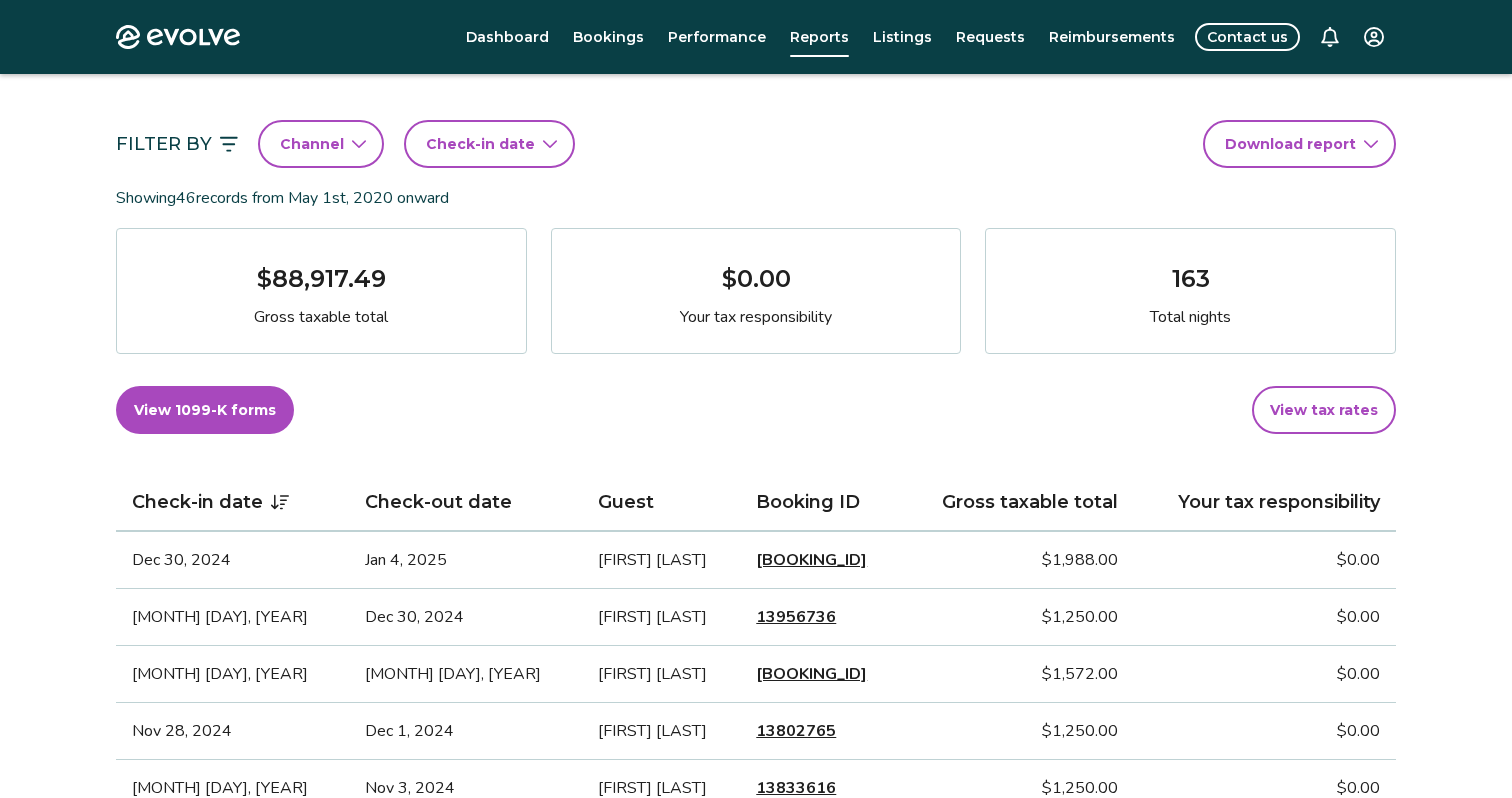 click on "[BOOKING_ID]" at bounding box center (811, 560) 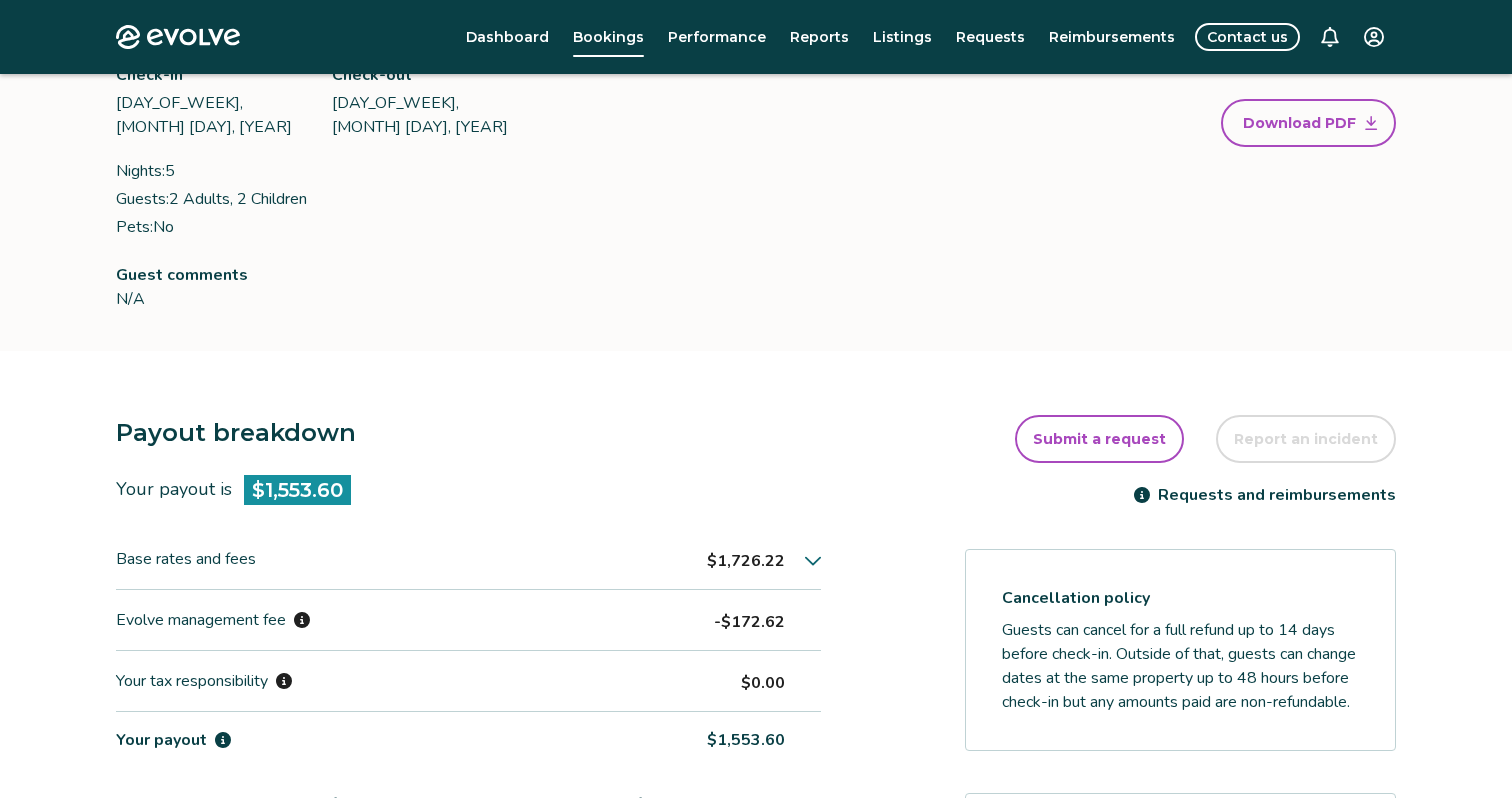 scroll, scrollTop: 413, scrollLeft: 0, axis: vertical 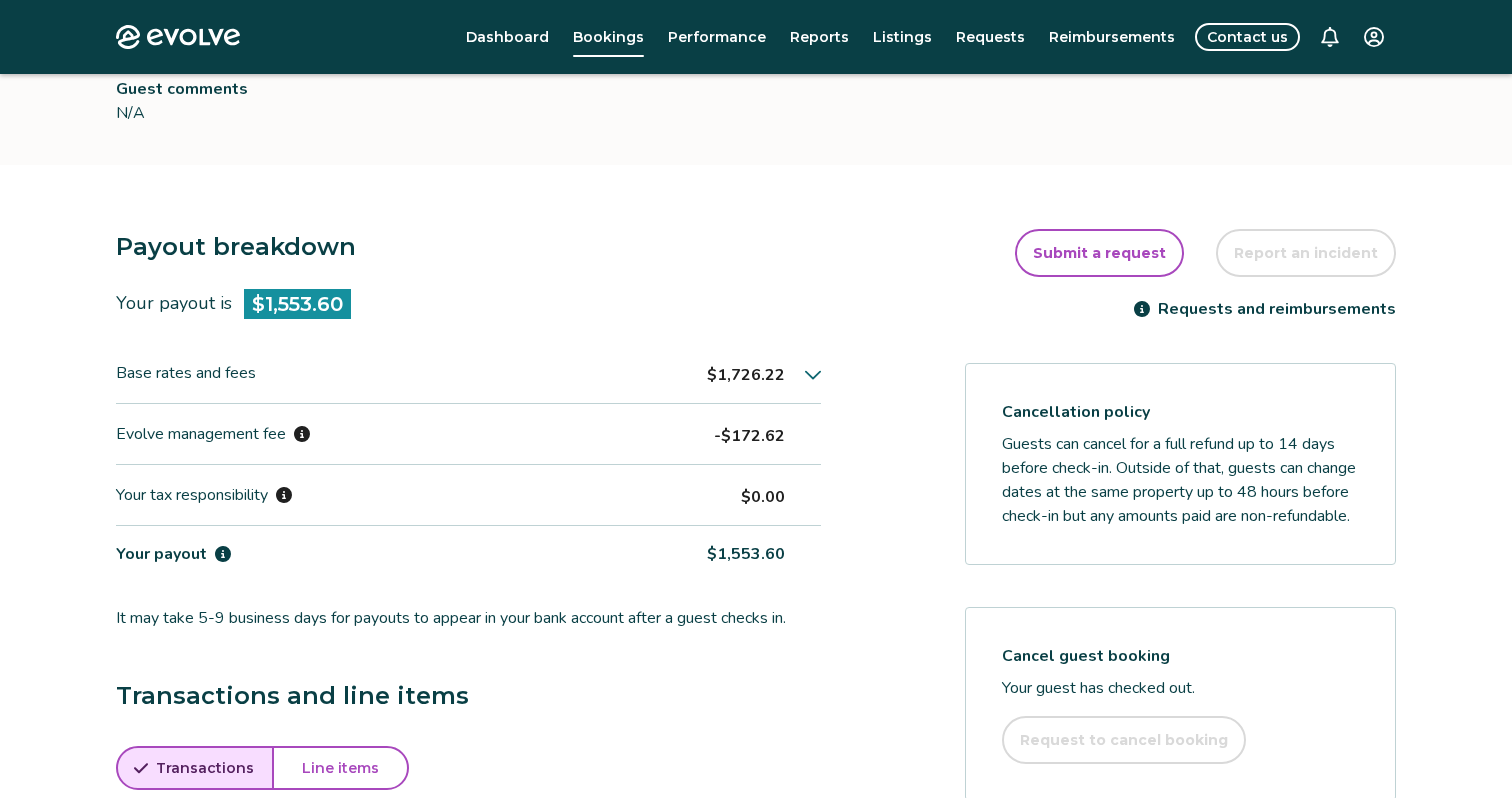 click 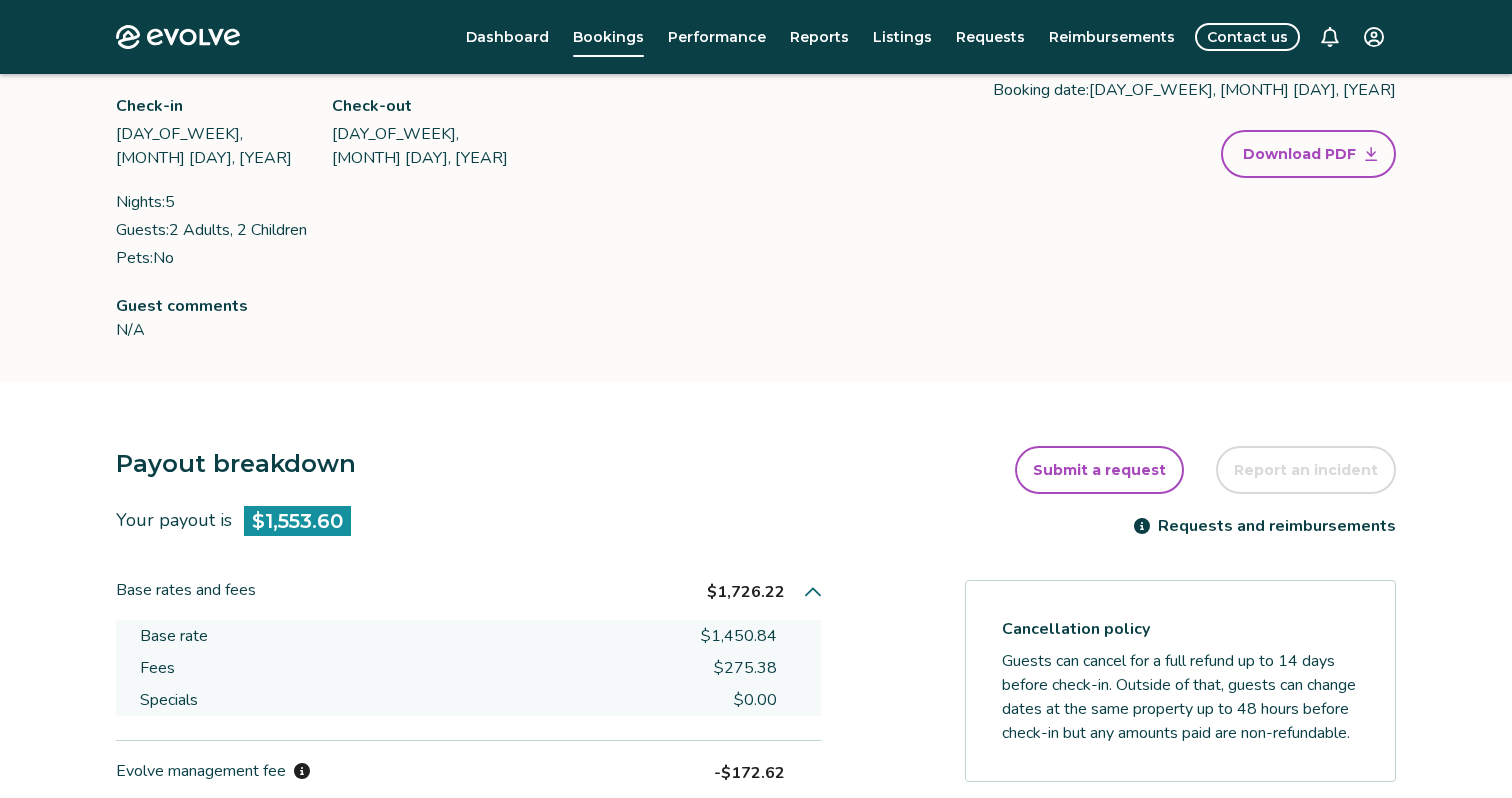 scroll, scrollTop: 0, scrollLeft: 0, axis: both 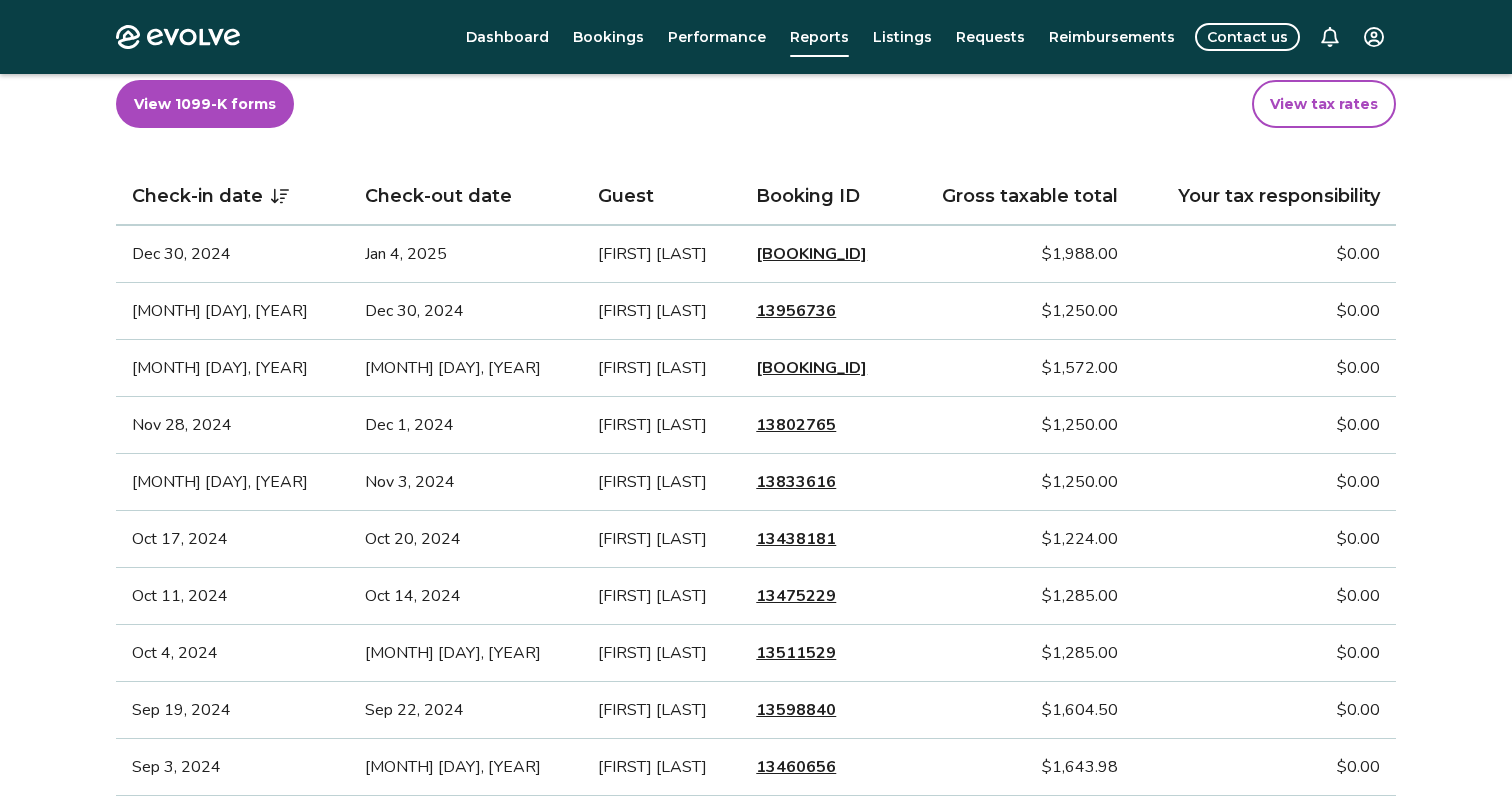 click on "13802765" at bounding box center (796, 425) 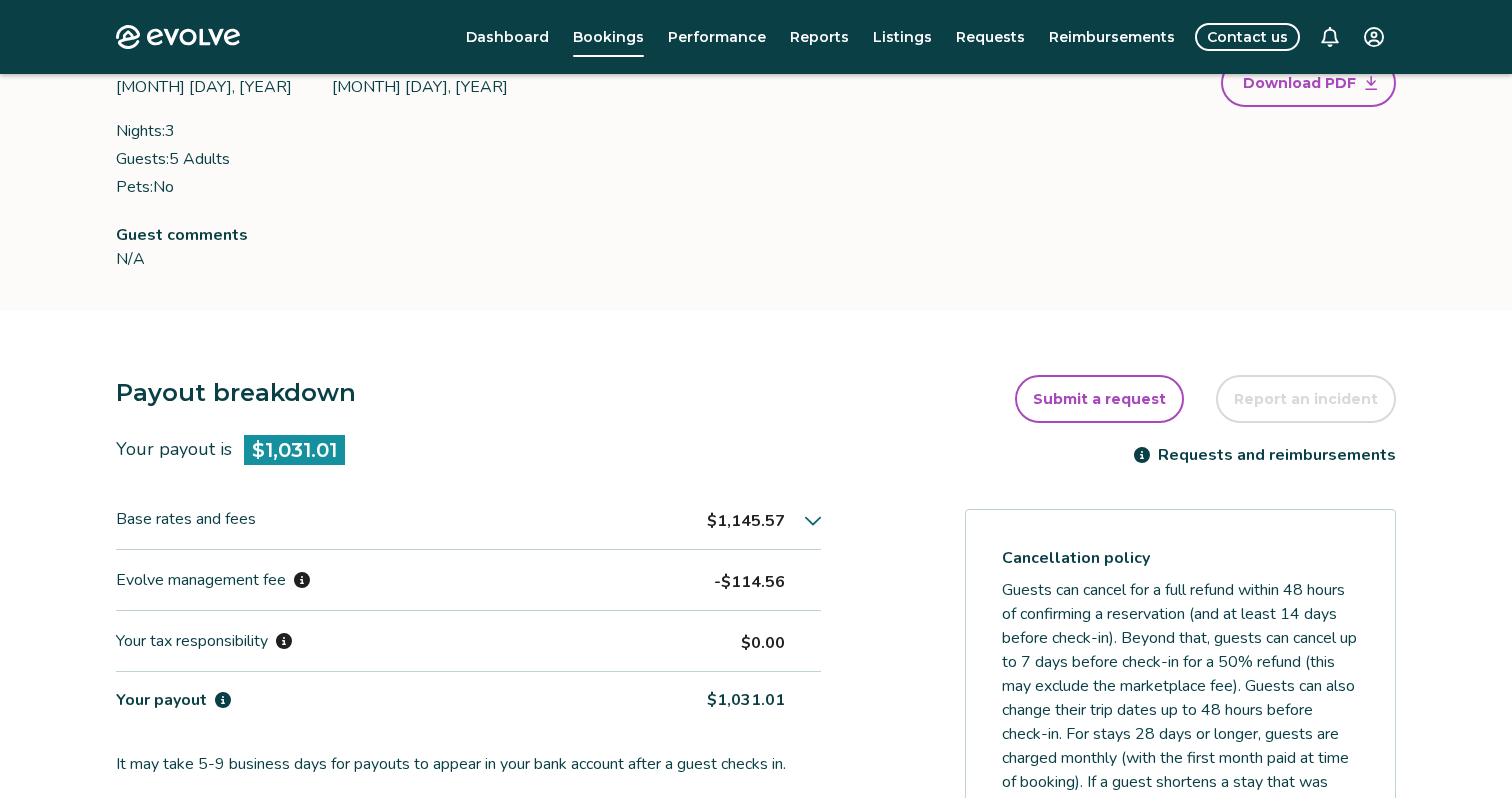 scroll, scrollTop: 272, scrollLeft: 0, axis: vertical 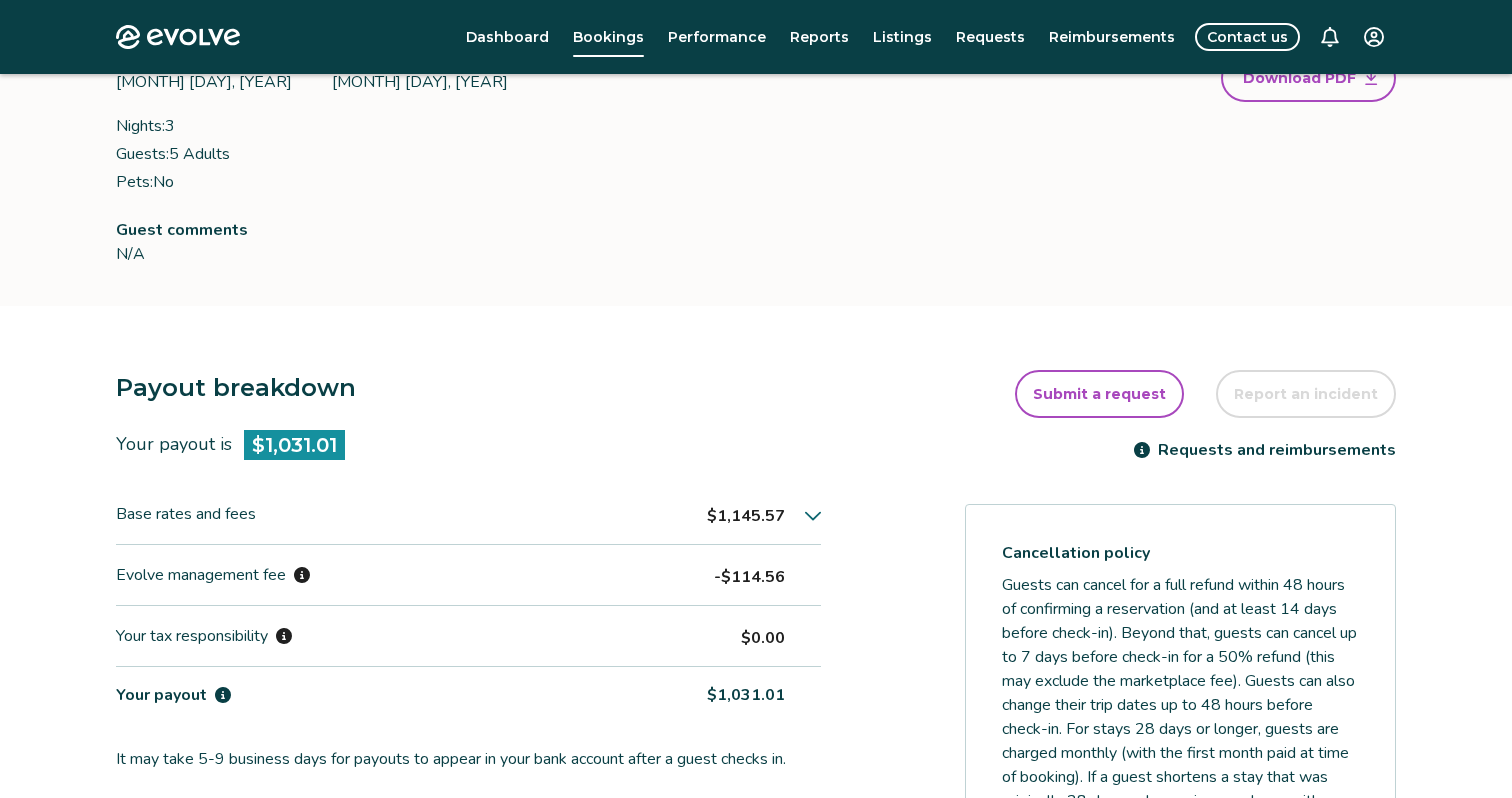 click on "$1,145.57" at bounding box center [764, 514] 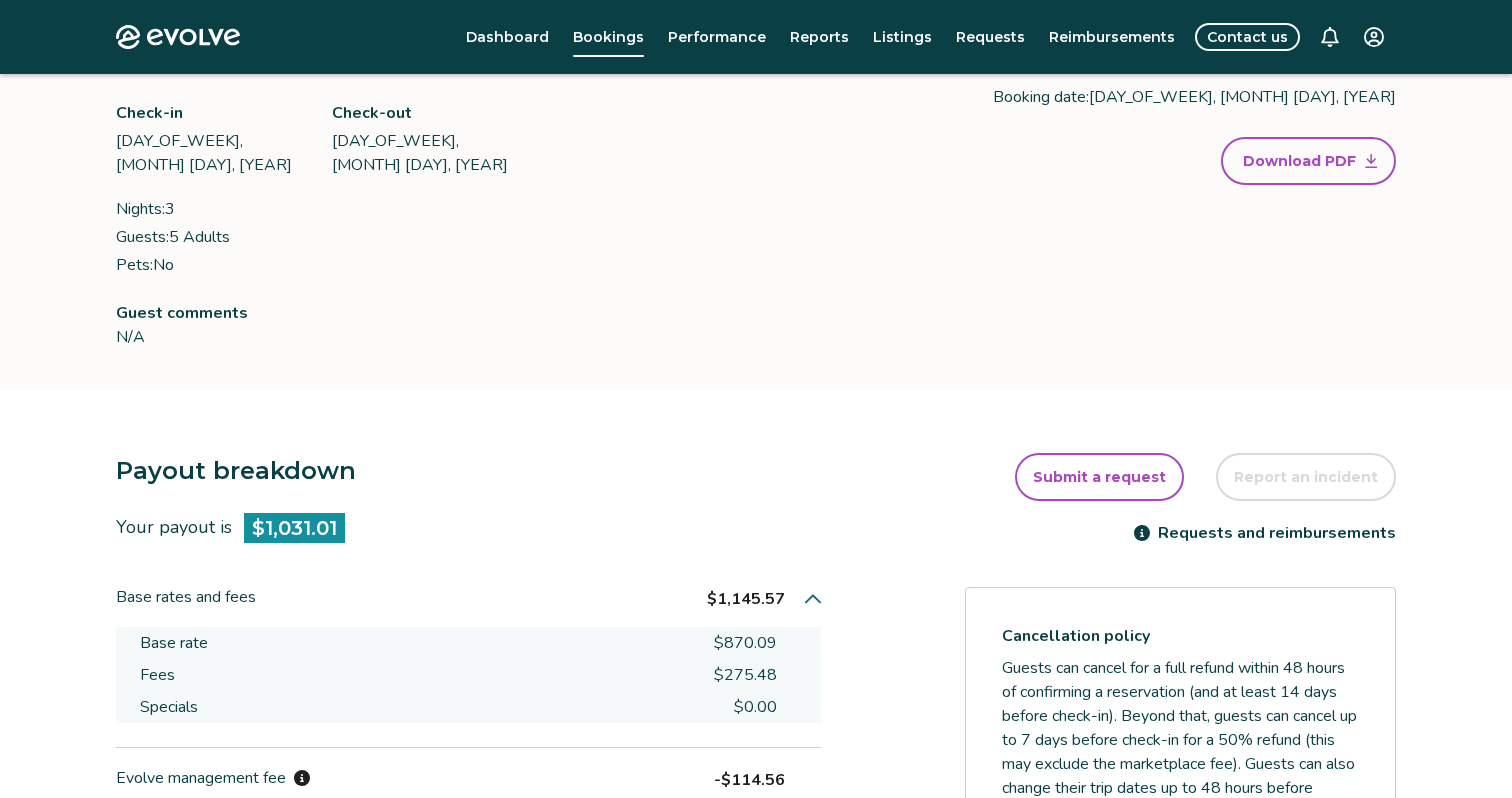 scroll, scrollTop: 177, scrollLeft: 0, axis: vertical 